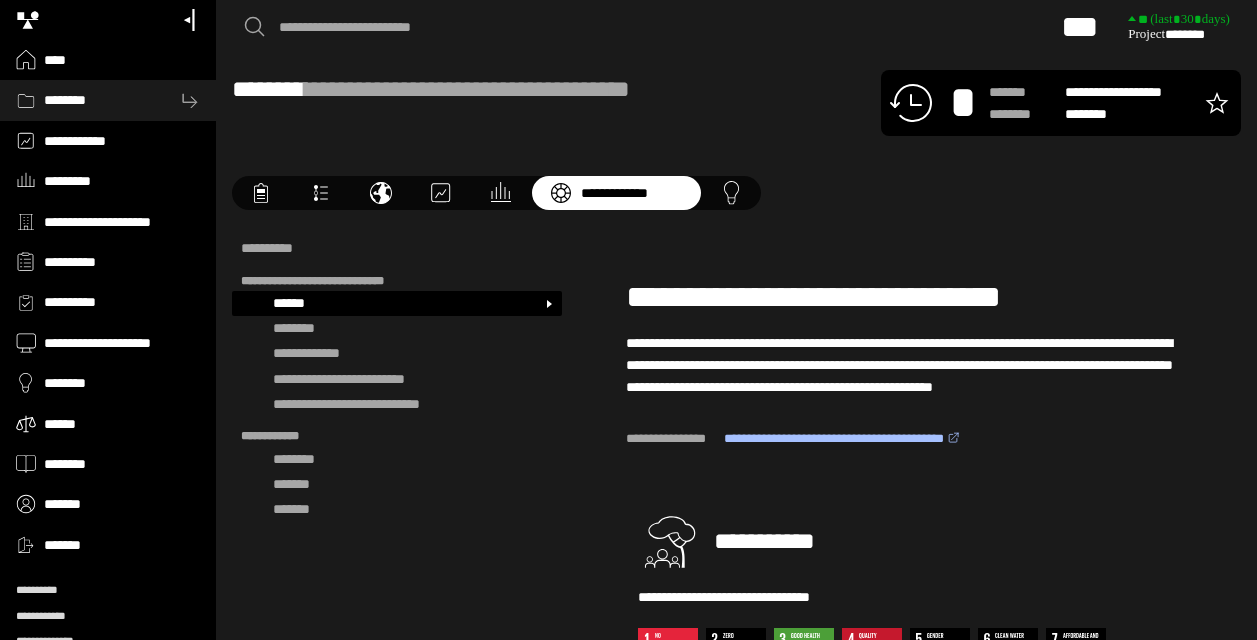 scroll, scrollTop: 118, scrollLeft: 0, axis: vertical 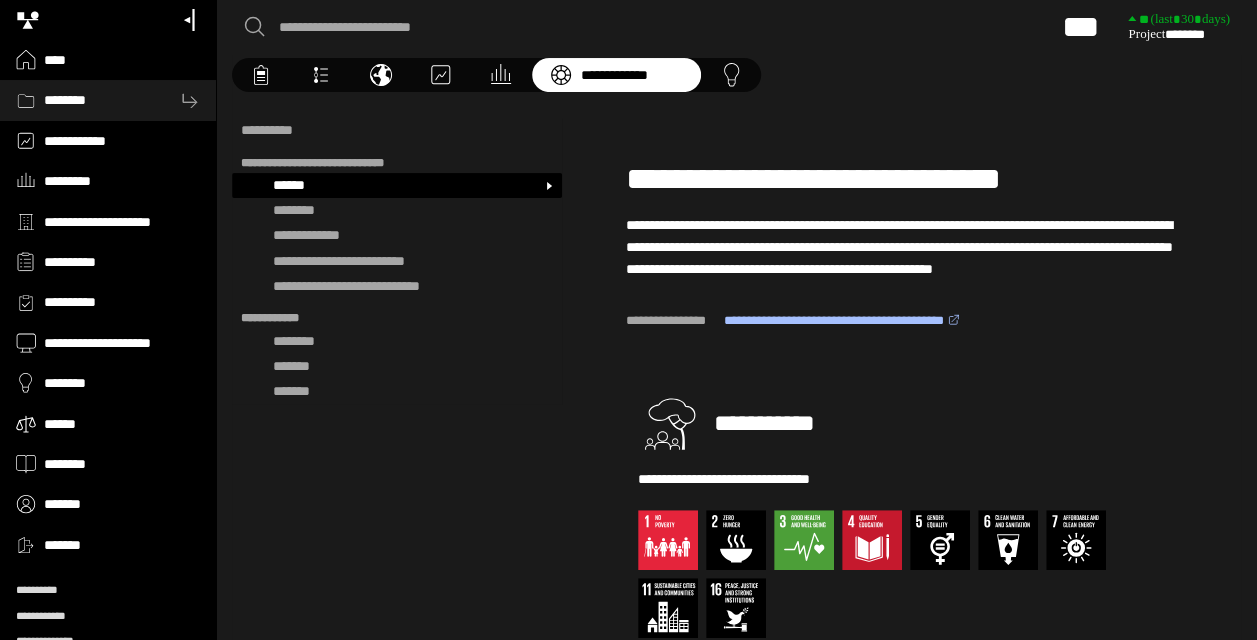 click on "********" at bounding box center [107, 100] 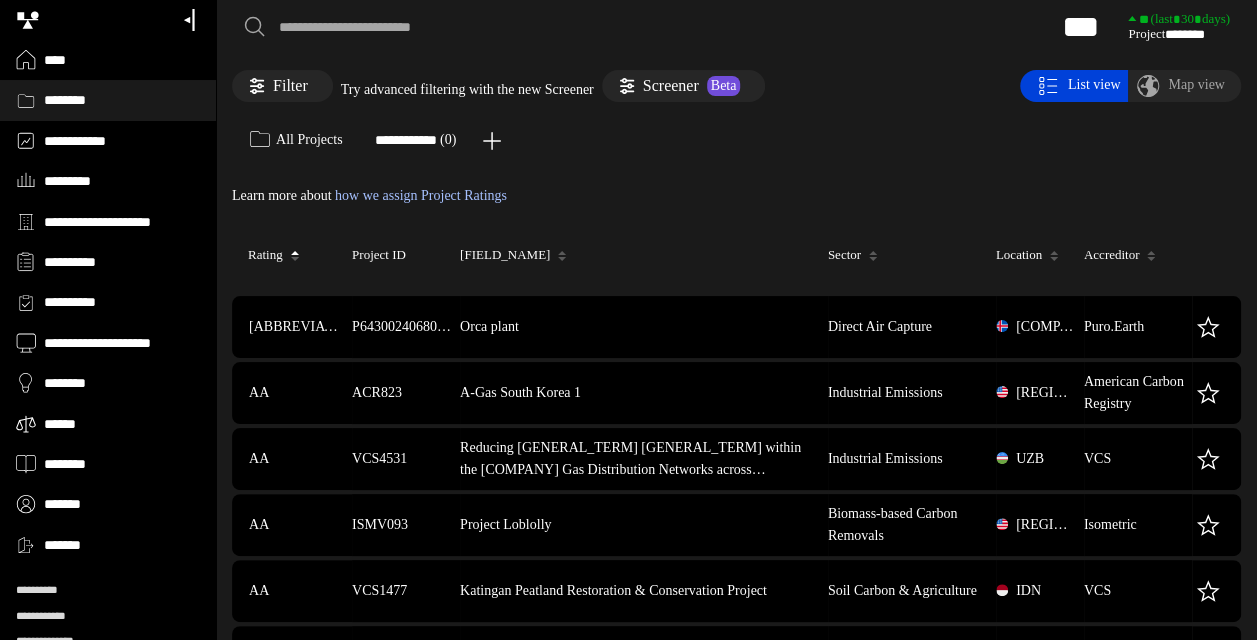 click on "Filter" at bounding box center [282, 86] 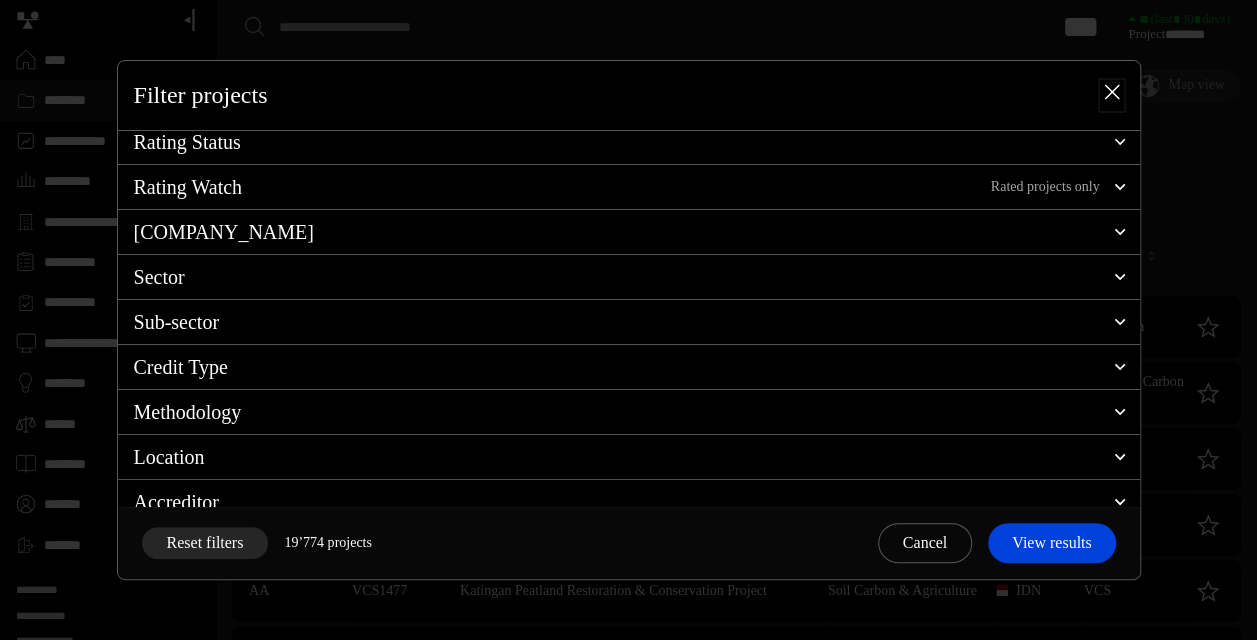 scroll, scrollTop: 100, scrollLeft: 0, axis: vertical 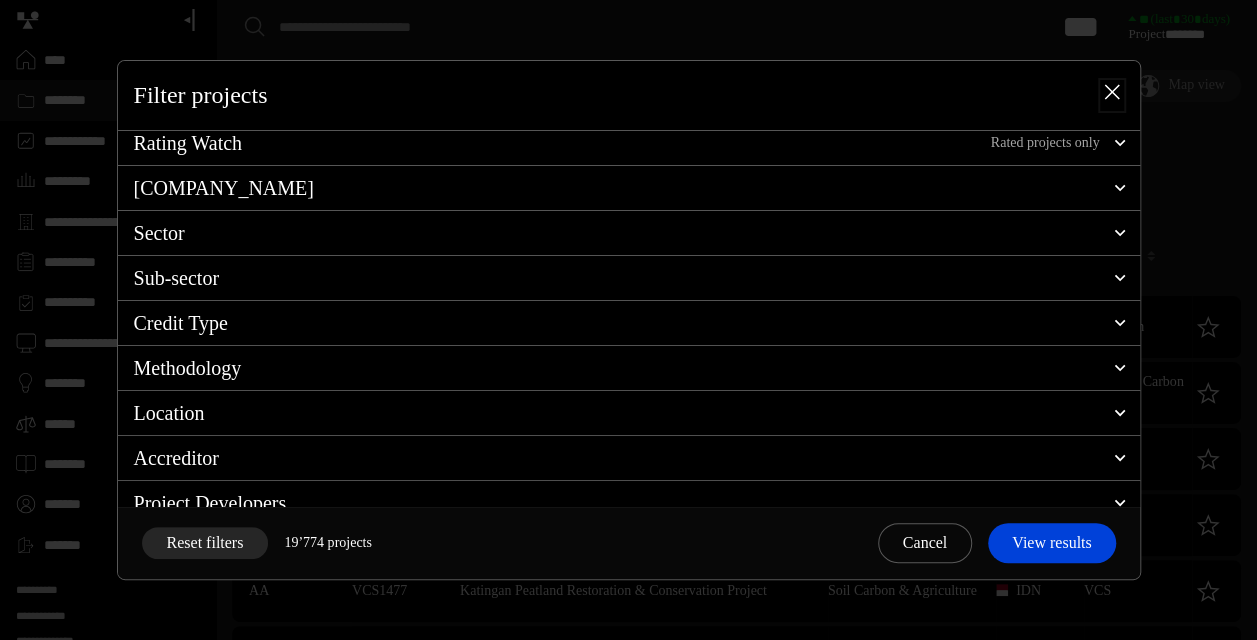 click on "Credit Type" at bounding box center [181, 323] 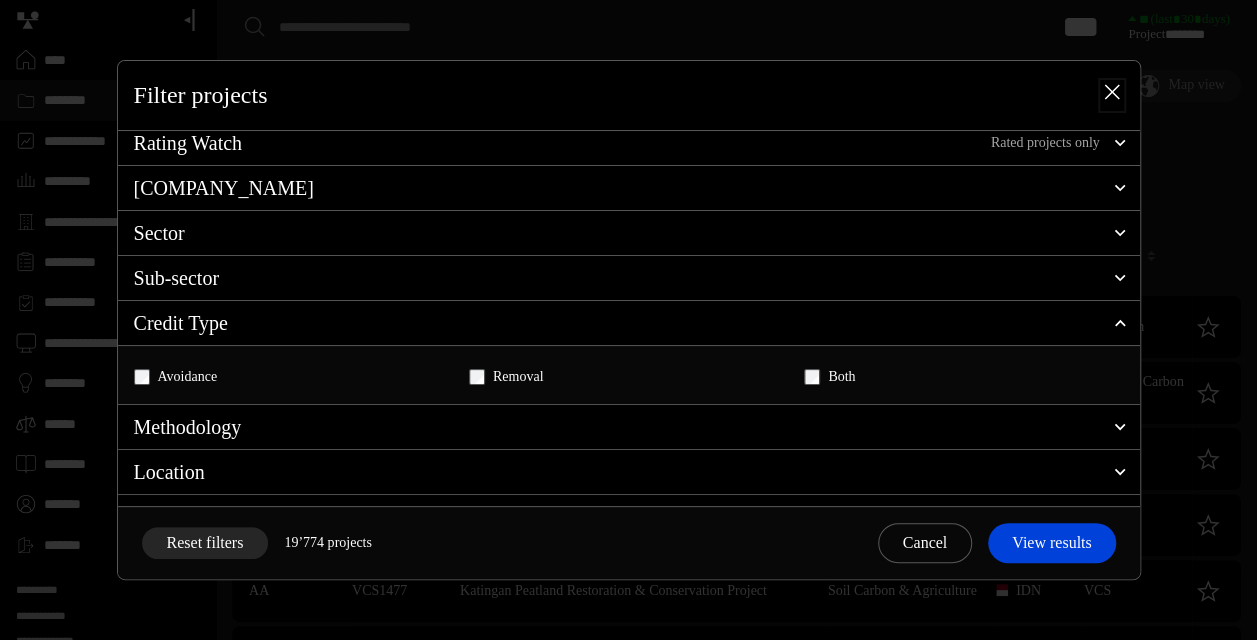 click on "Sub-sector" at bounding box center [177, 278] 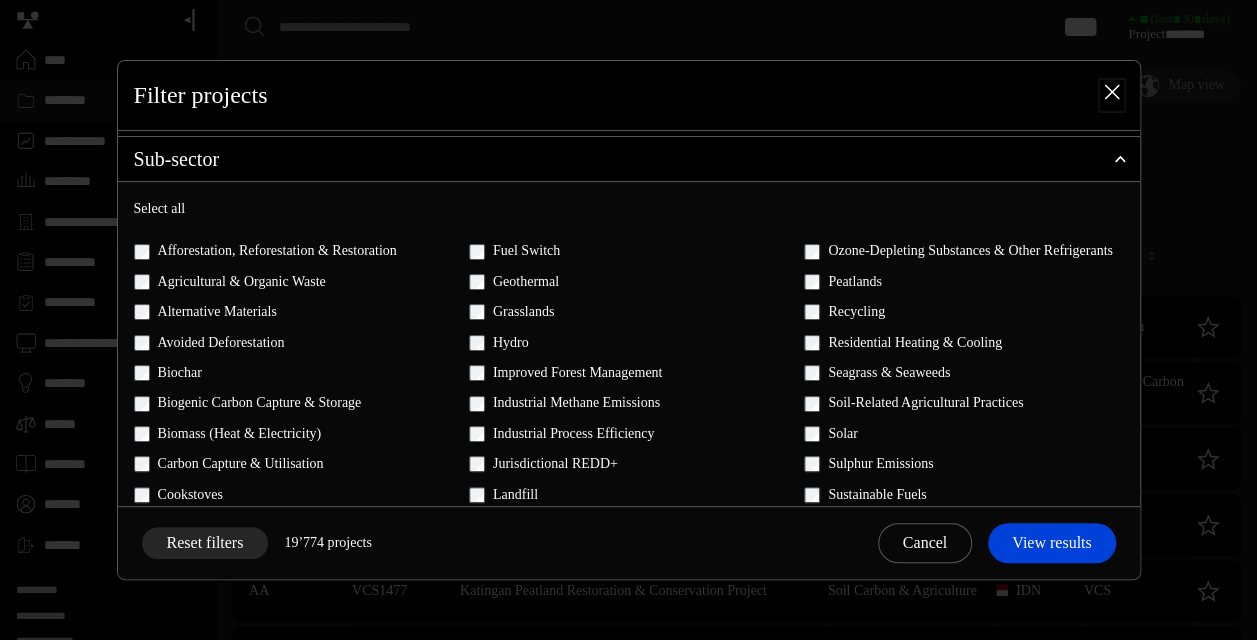 scroll, scrollTop: 222, scrollLeft: 0, axis: vertical 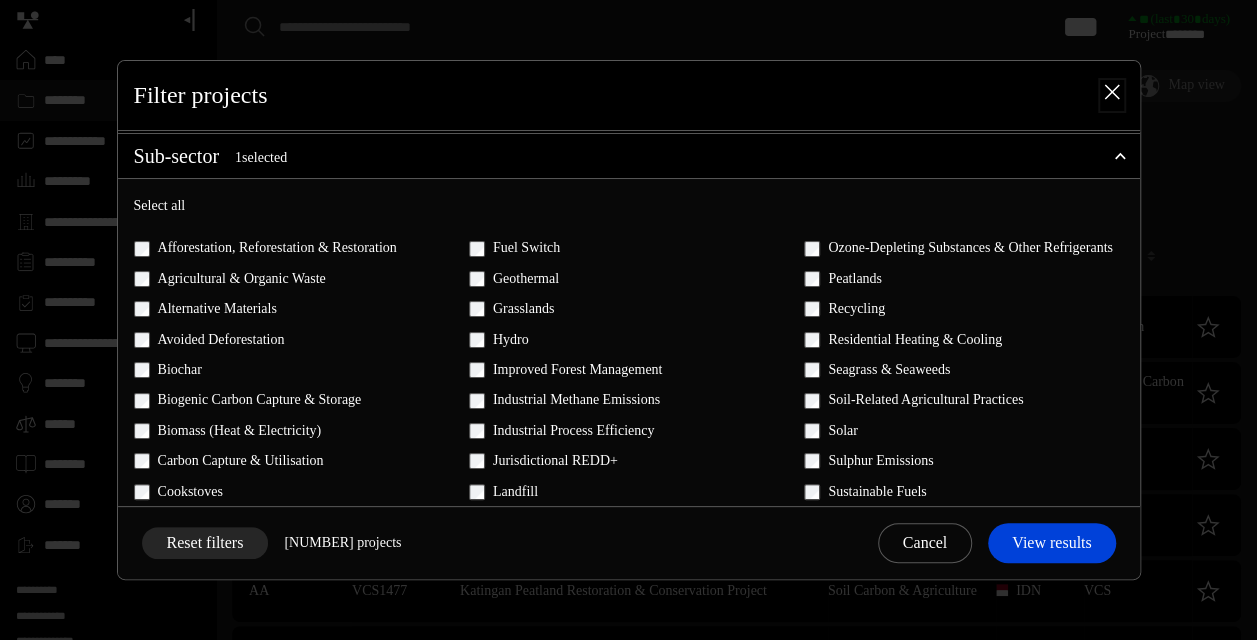 click on "View results" at bounding box center [1051, 543] 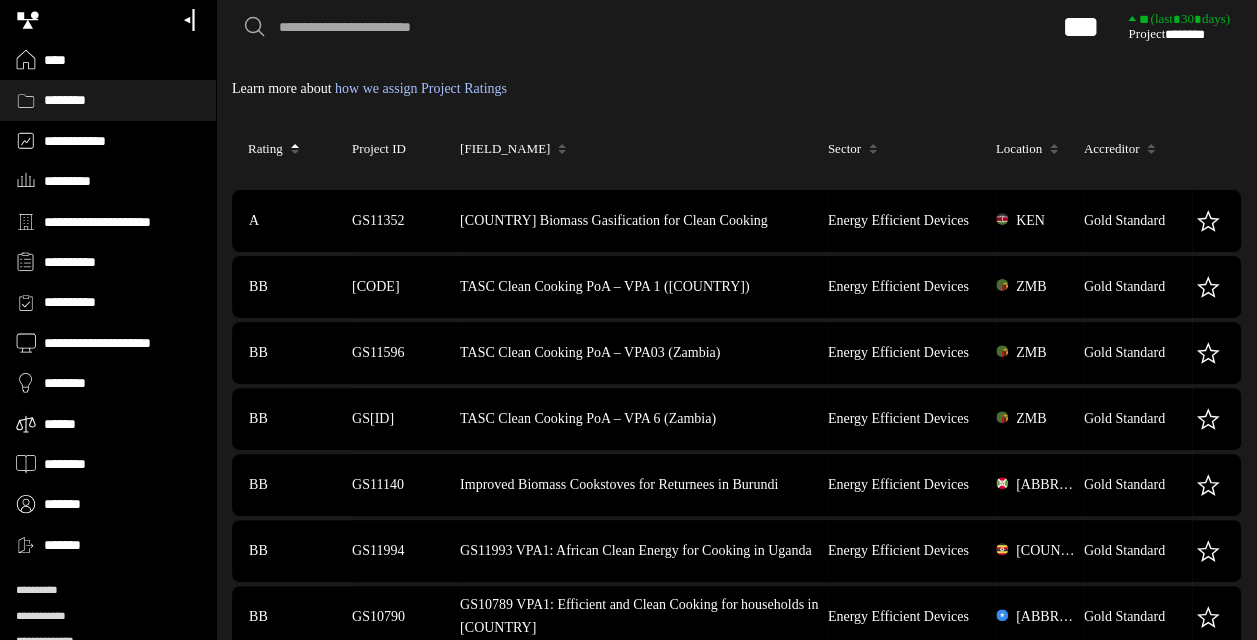 scroll, scrollTop: 0, scrollLeft: 0, axis: both 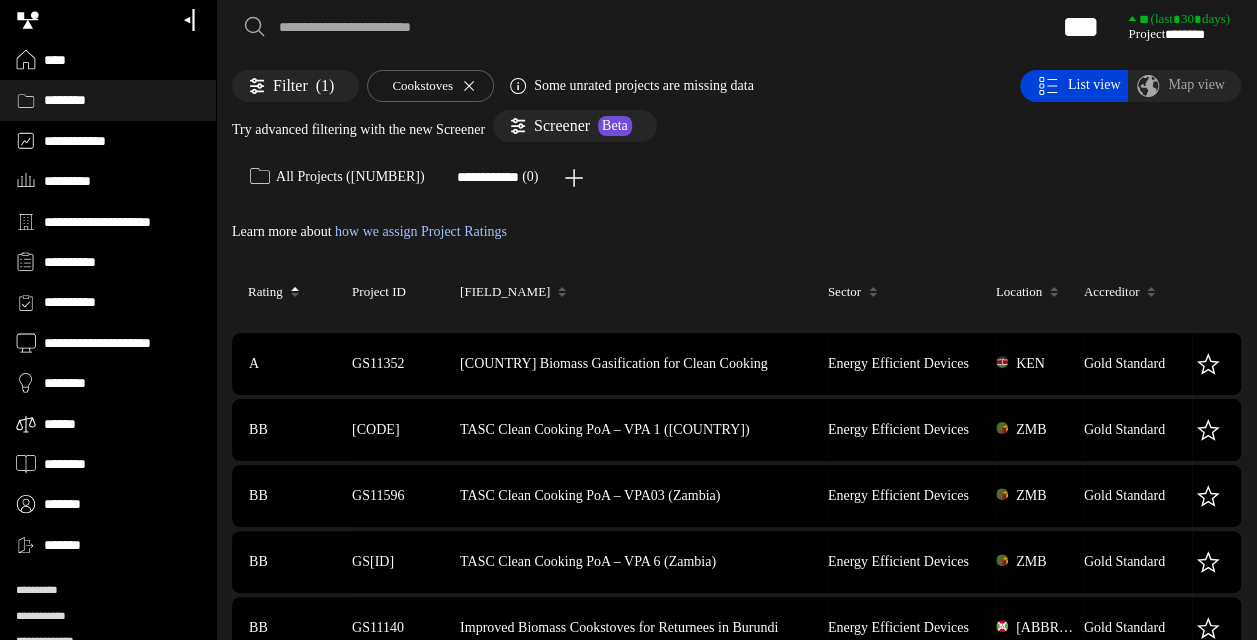 click on "Screener Beta" at bounding box center [575, 126] 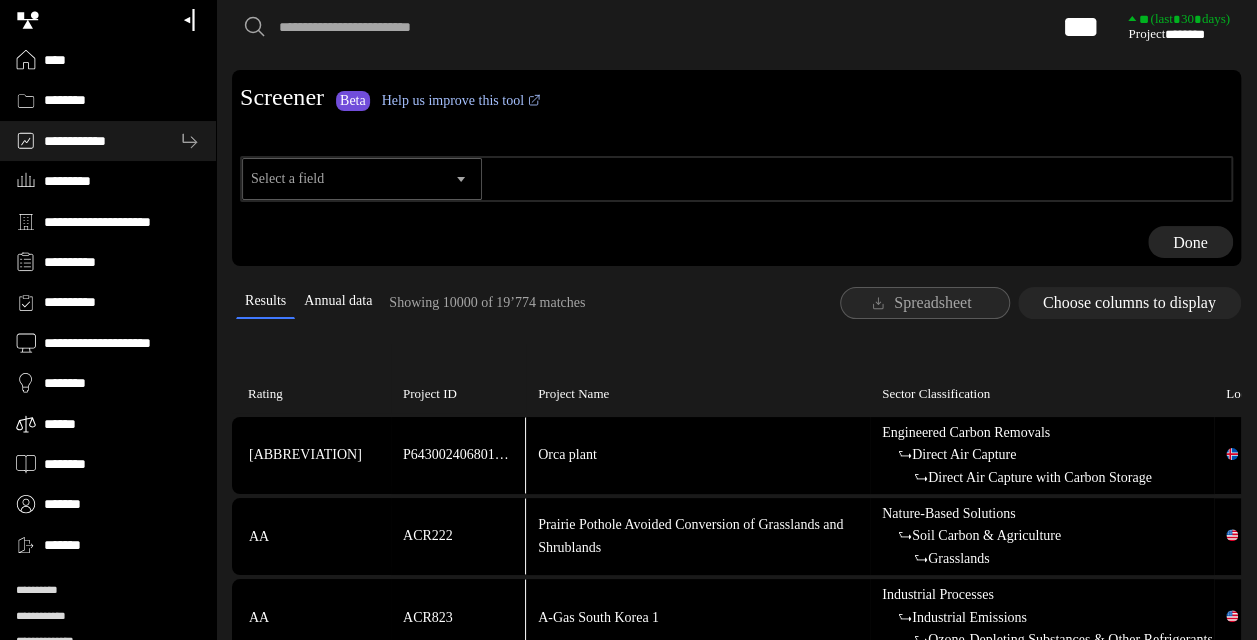 click 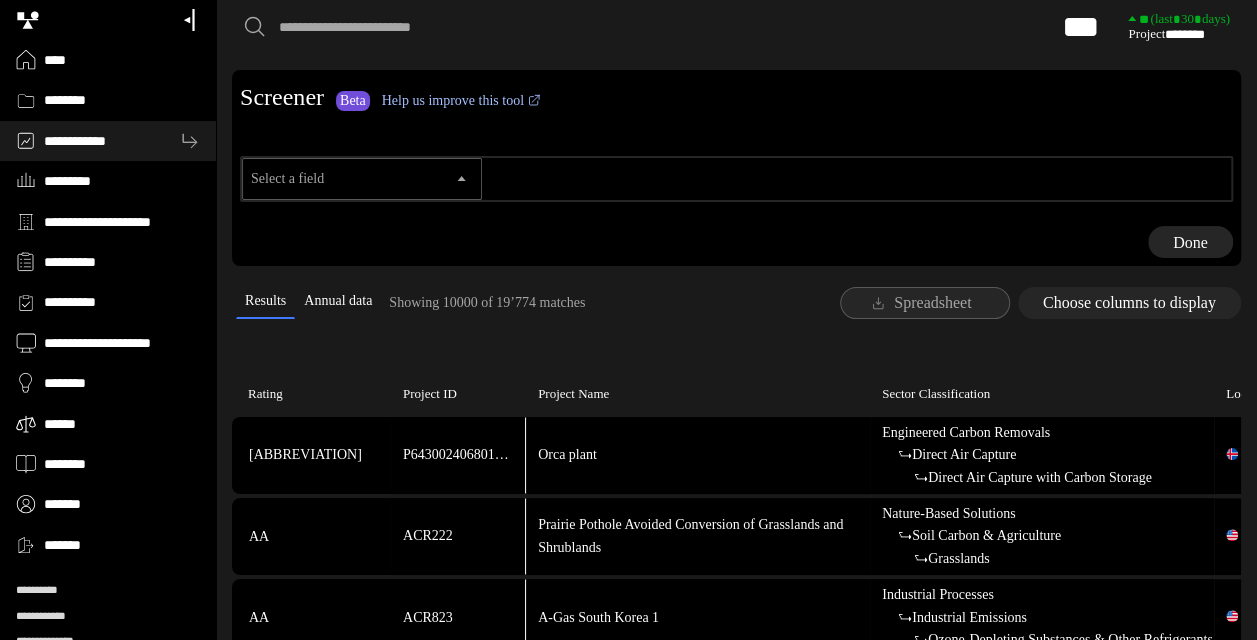 scroll, scrollTop: 100, scrollLeft: 0, axis: vertical 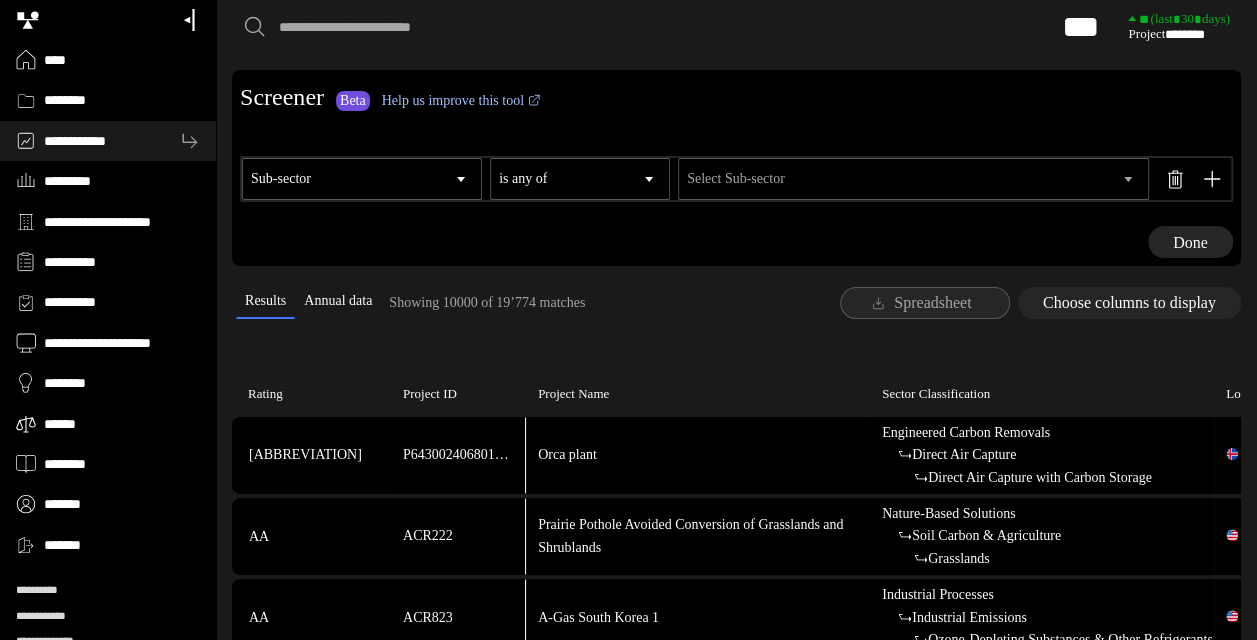 click on "Select Sub-sector" at bounding box center [901, 179] 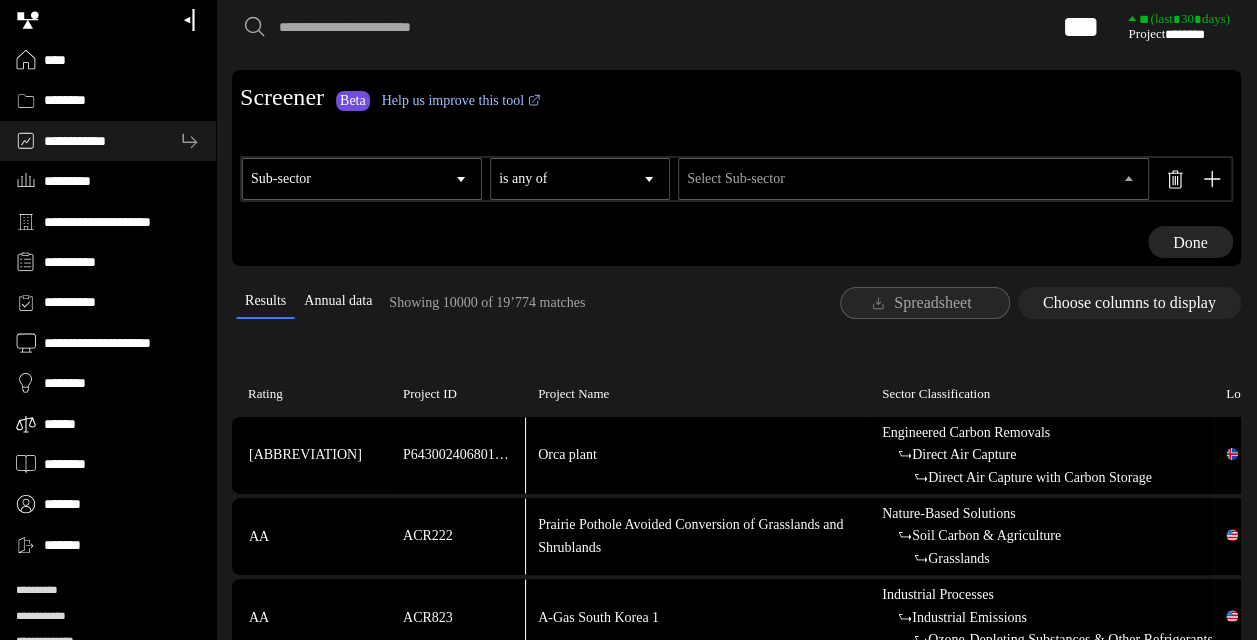 scroll, scrollTop: 200, scrollLeft: 0, axis: vertical 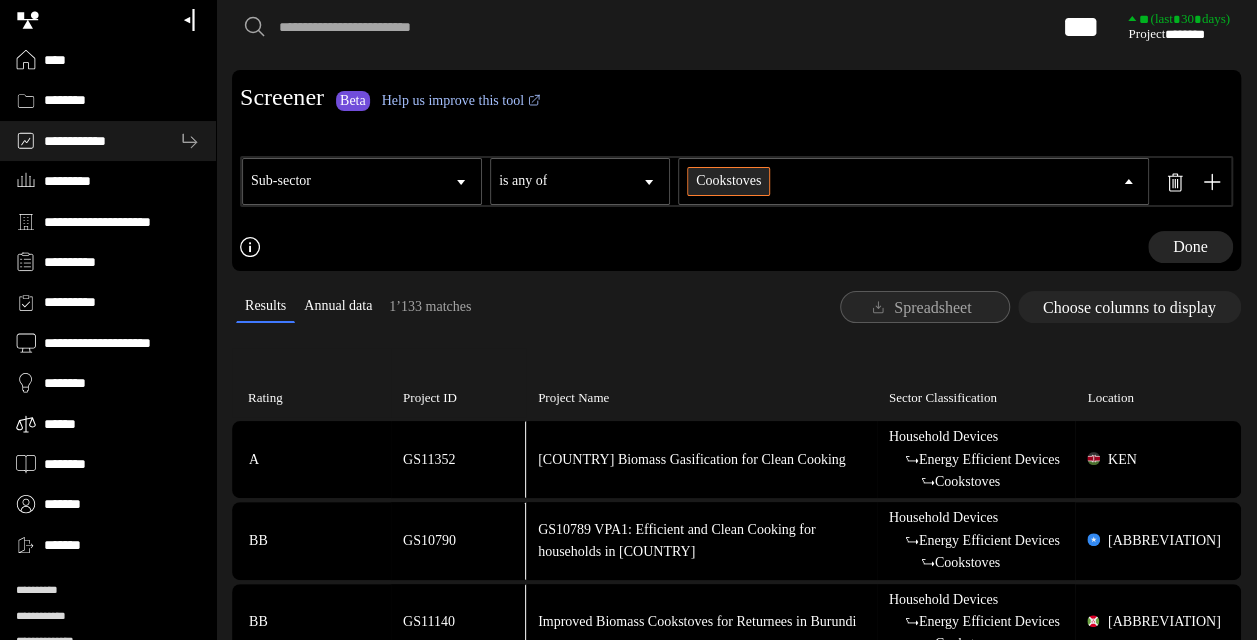 click on "Done" at bounding box center [736, 247] 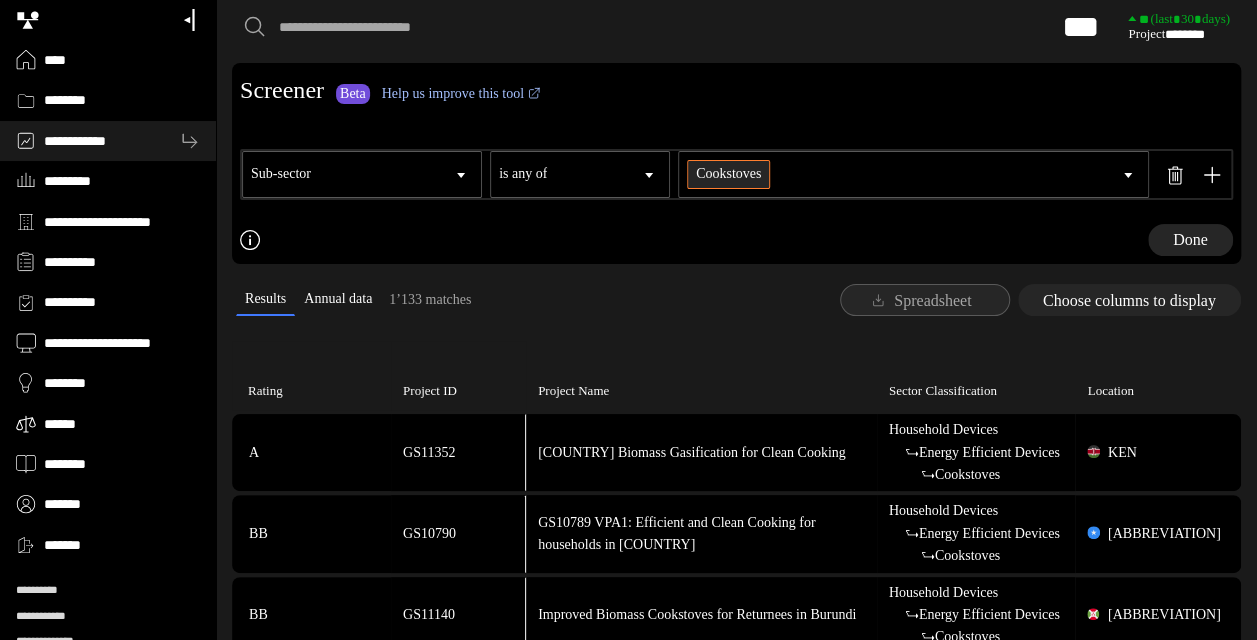 scroll, scrollTop: 0, scrollLeft: 0, axis: both 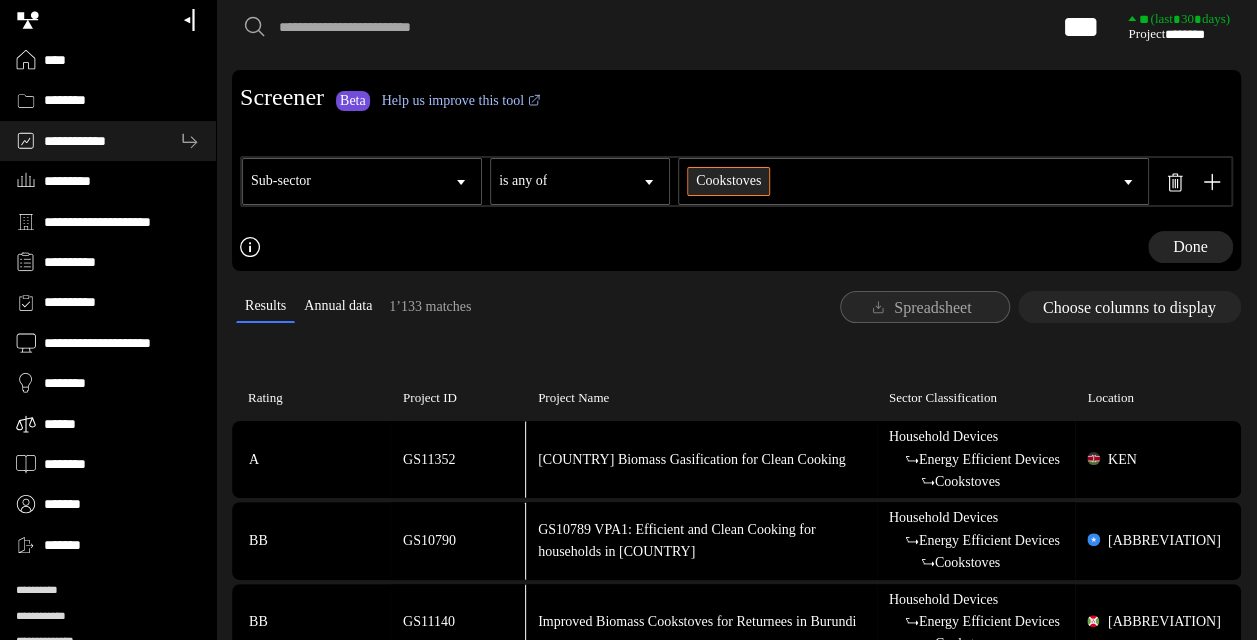 click 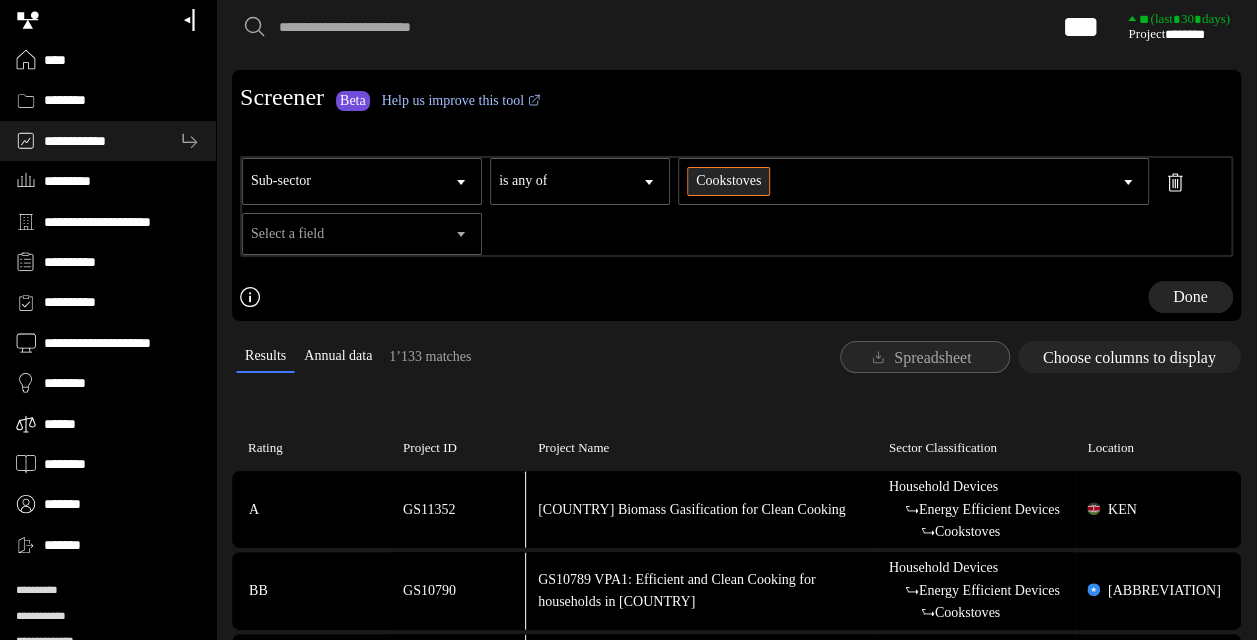 click on "Select a field" at bounding box center (362, 234) 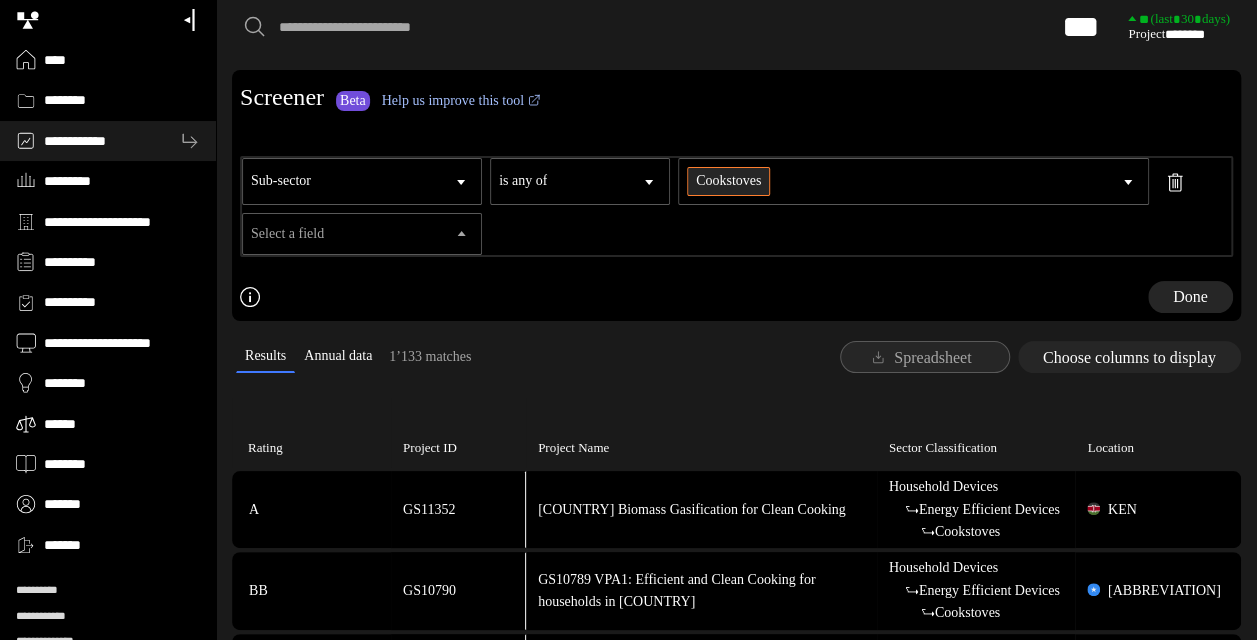 click on "Rating" at bounding box center (0, 0) 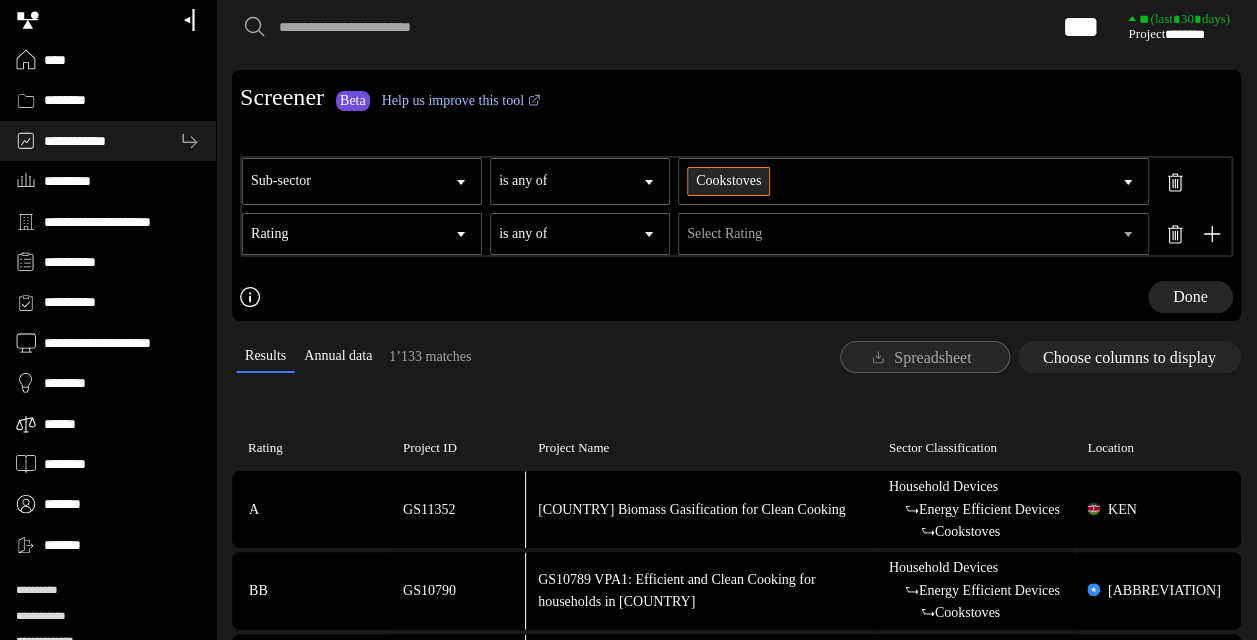 click on "Select Rating" at bounding box center (901, 234) 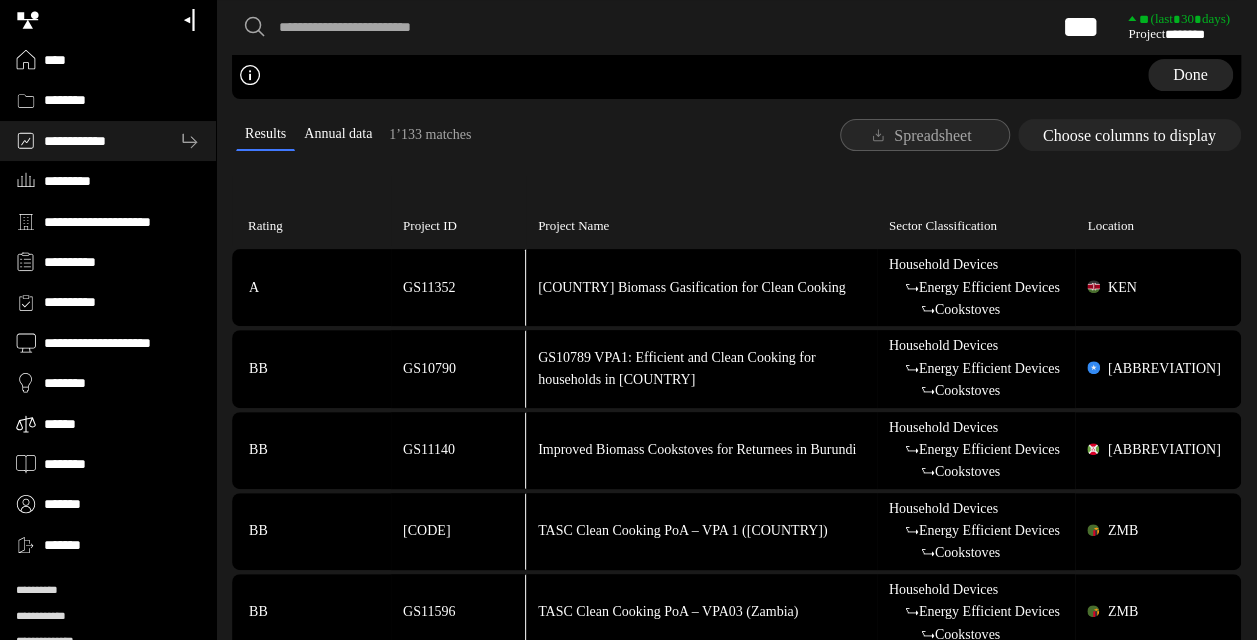 scroll, scrollTop: 0, scrollLeft: 0, axis: both 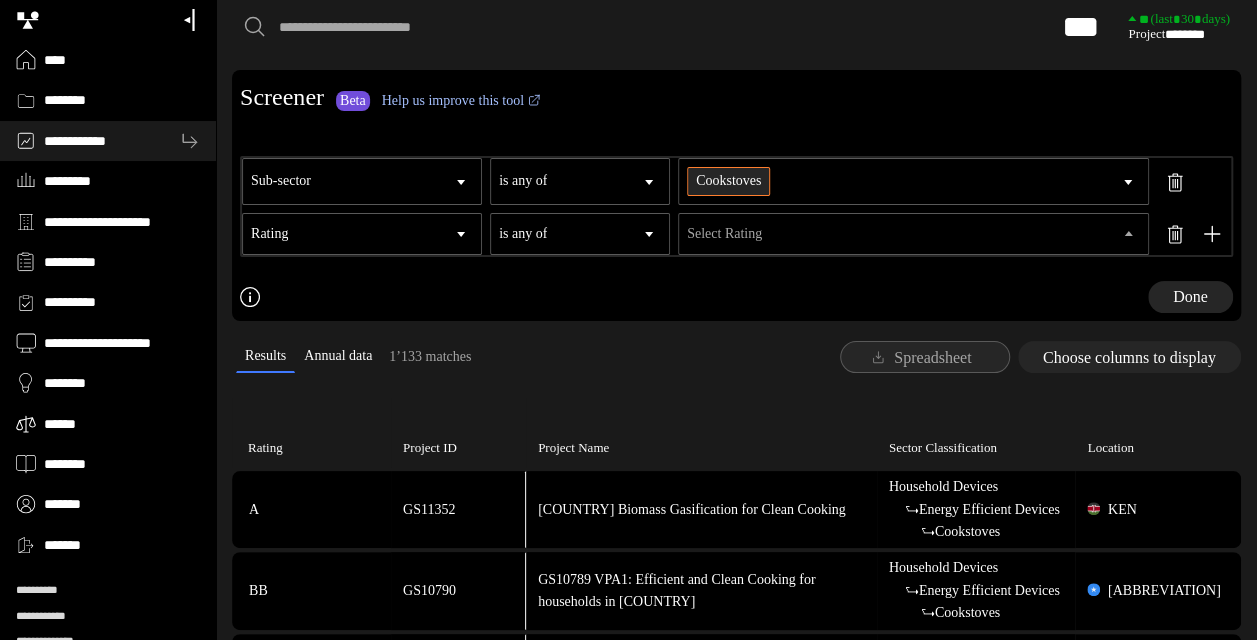 click on "is any of" at bounding box center [580, 234] 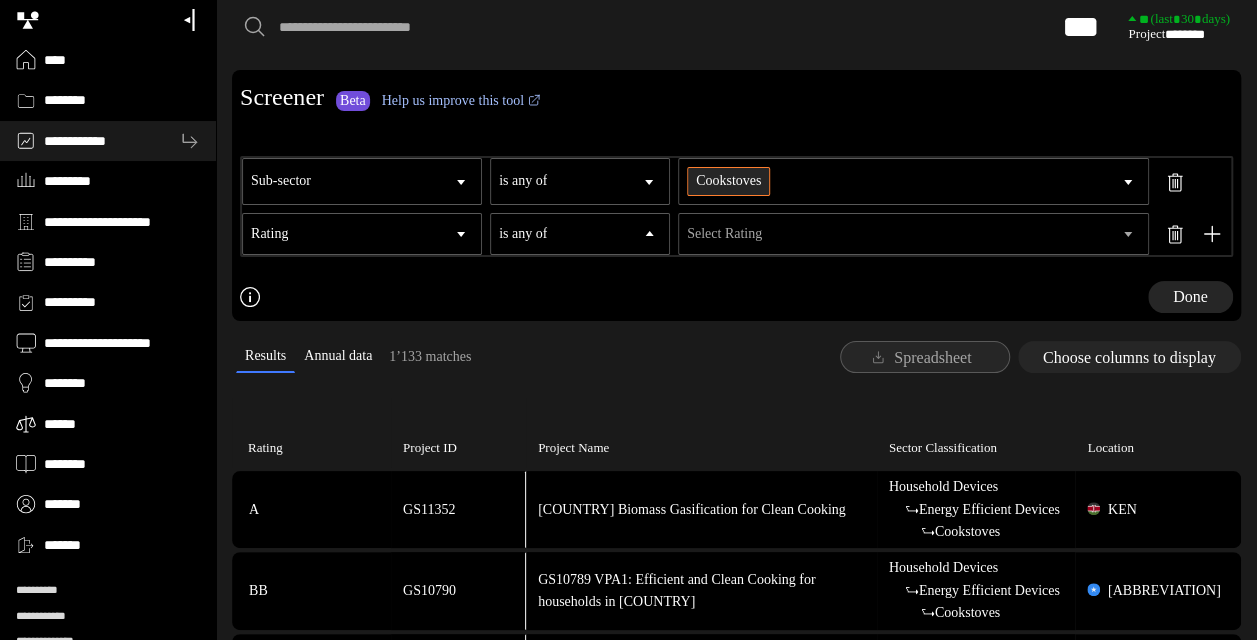 click on "Select Rating" at bounding box center [901, 234] 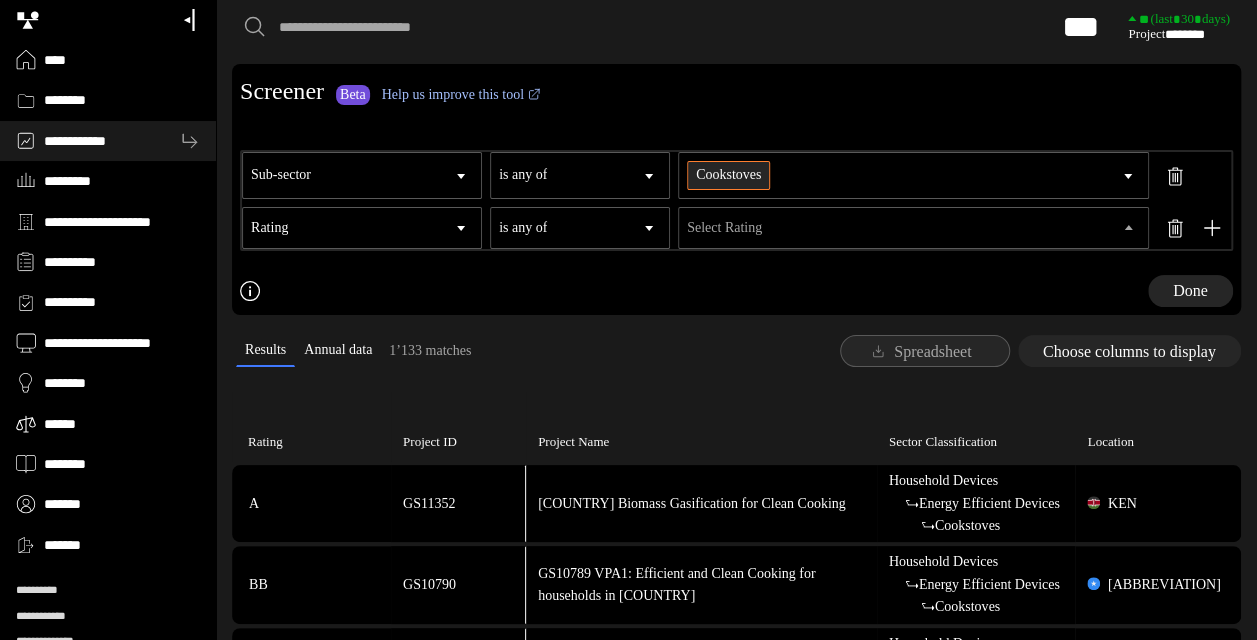 scroll, scrollTop: 0, scrollLeft: 0, axis: both 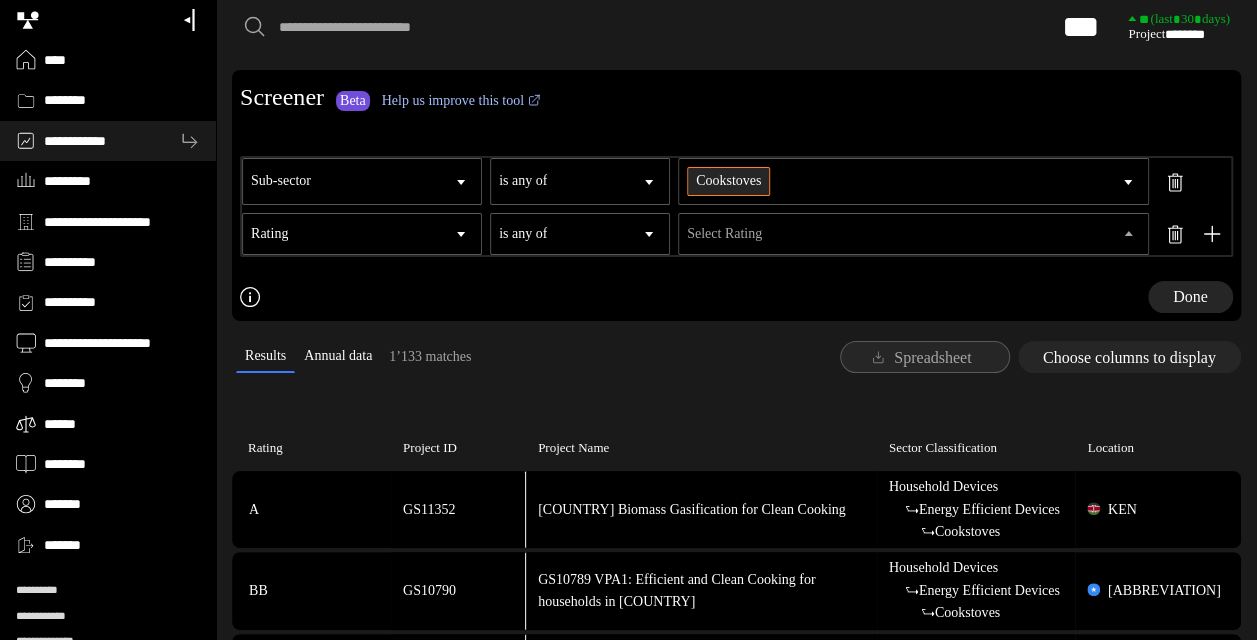 drag, startPoint x: 576, startPoint y: 330, endPoint x: 528, endPoint y: 288, distance: 63.780876 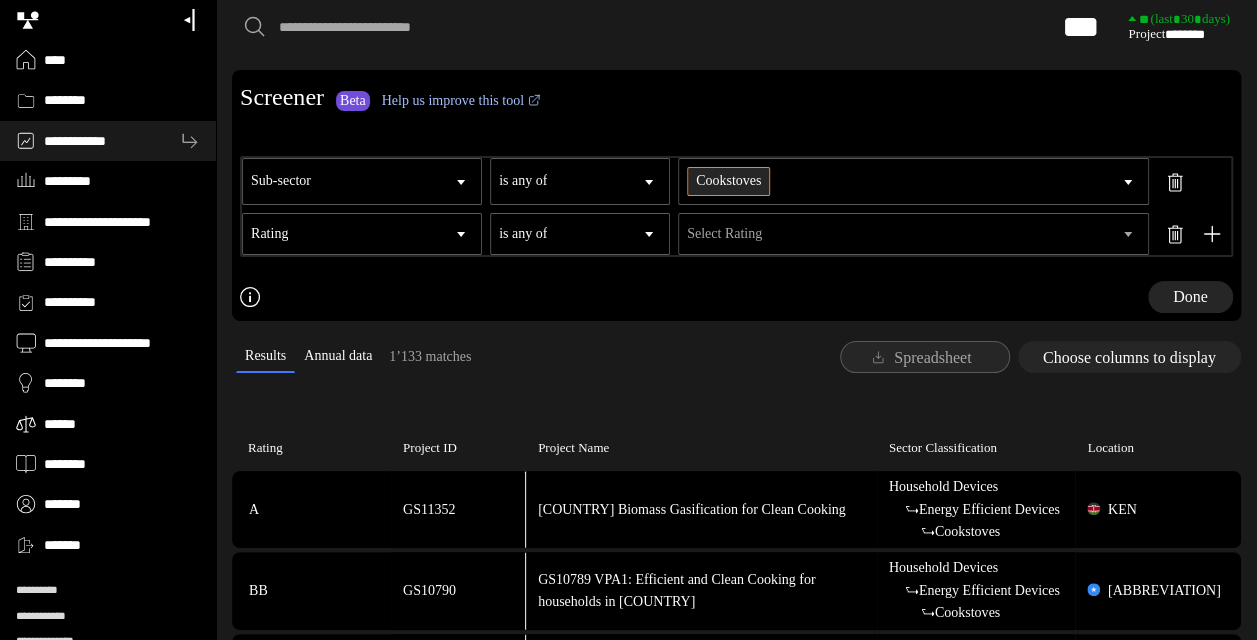 click 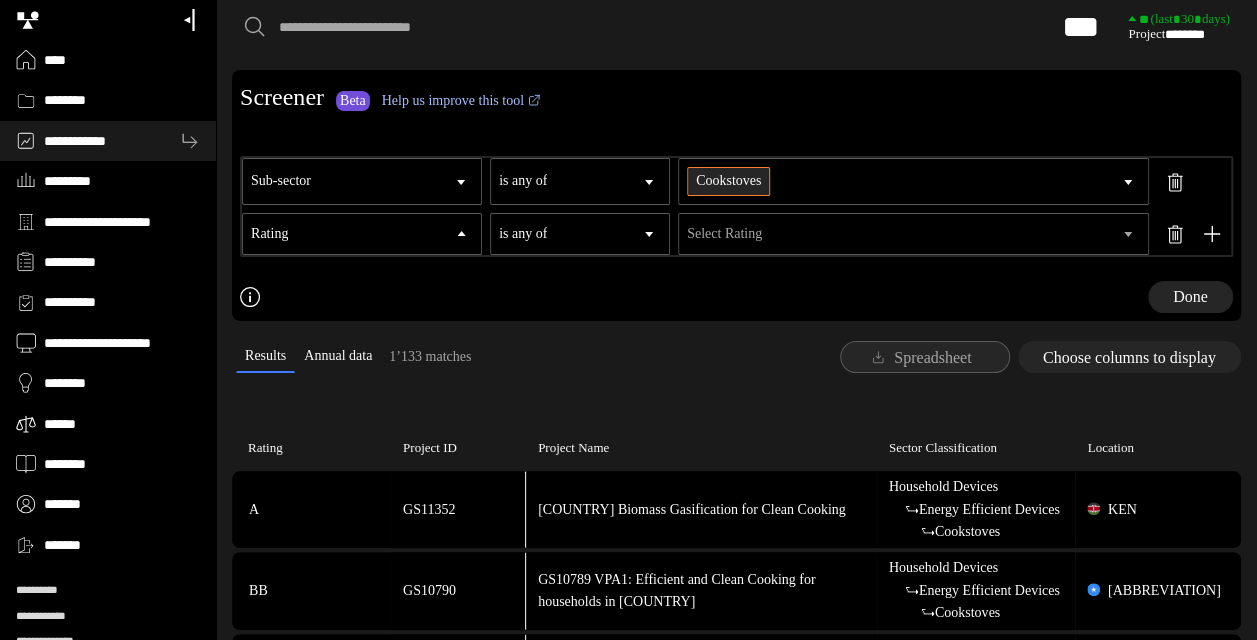 click on "Rating status" at bounding box center (0, 0) 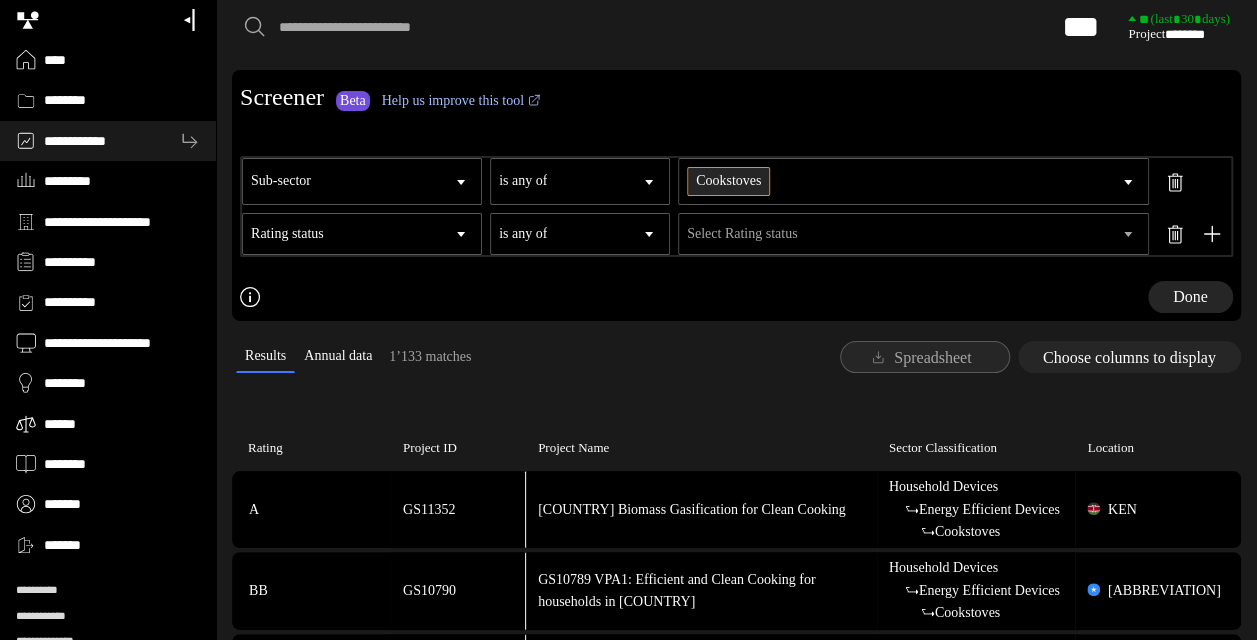 click on "Select Rating status" at bounding box center (901, 234) 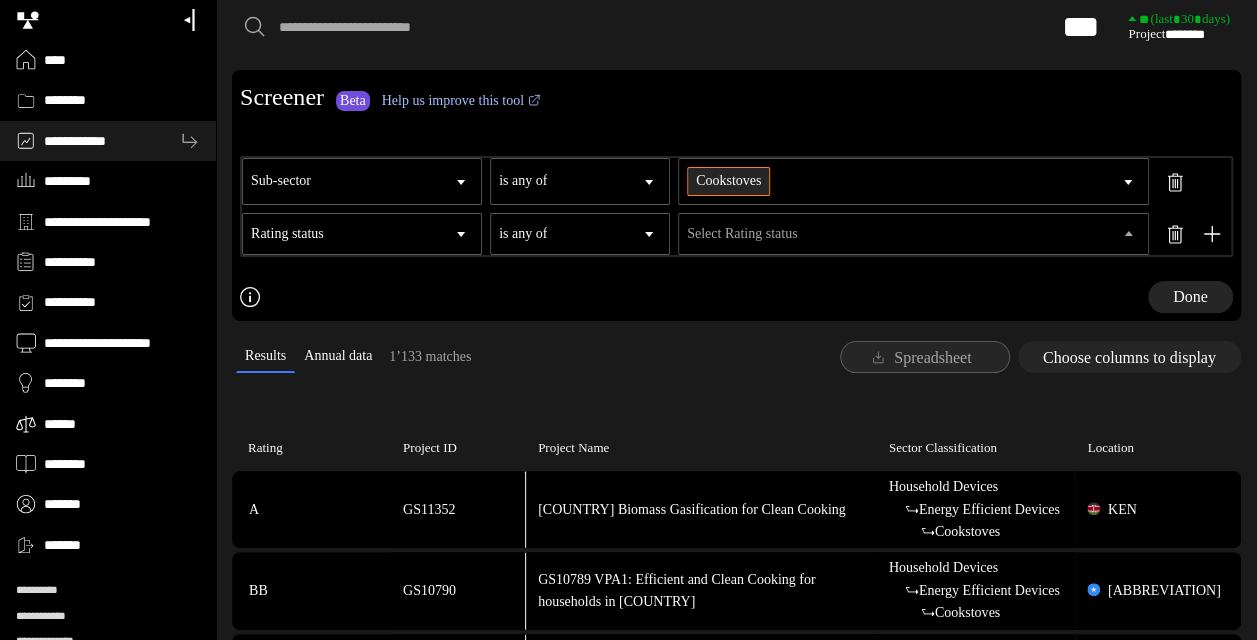 click on "is any of" at bounding box center (580, 234) 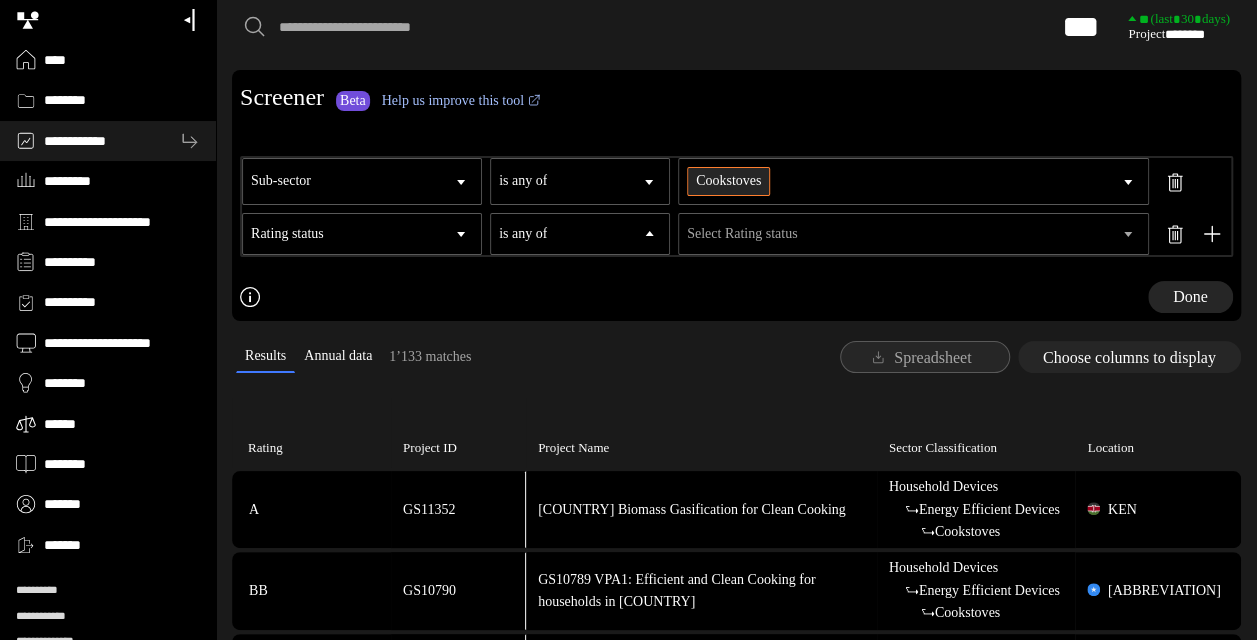 click on "is not any of" at bounding box center [0, 0] 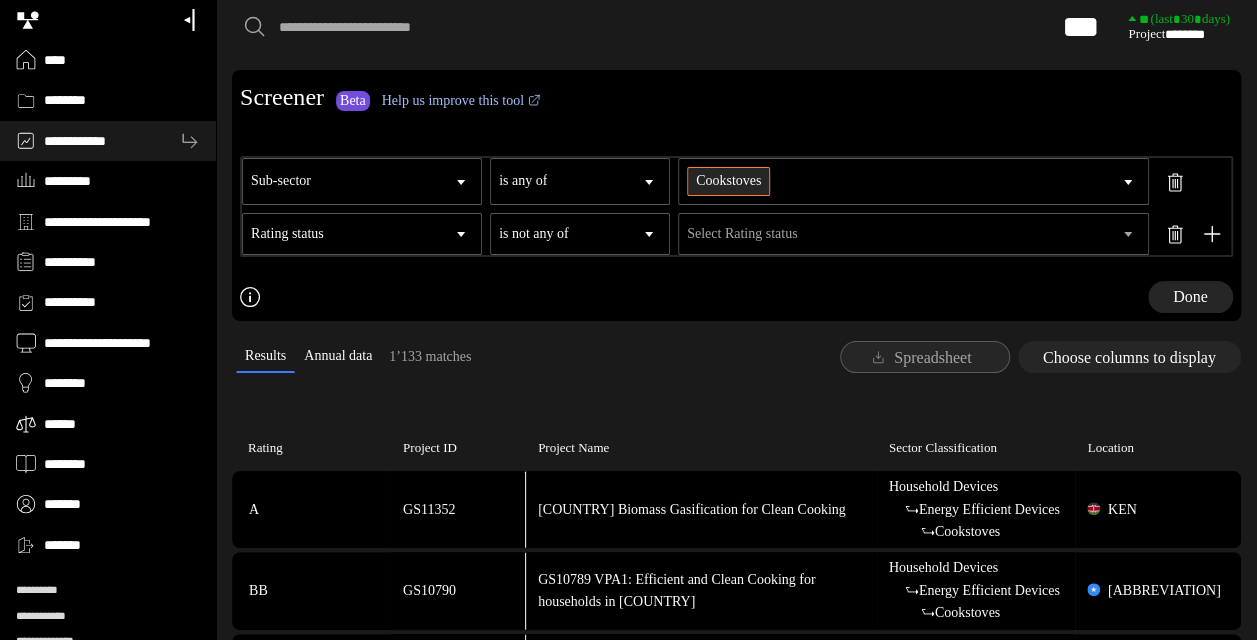 click on "Select Rating status" at bounding box center (901, 234) 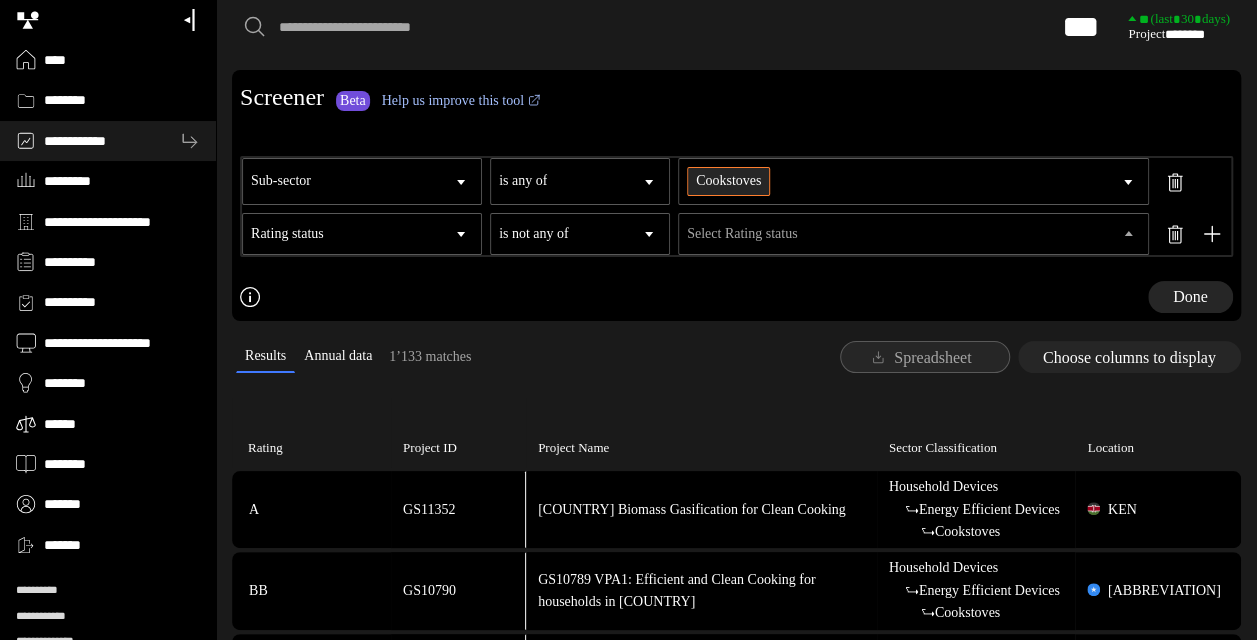 click on "Unassessed" at bounding box center (0, 0) 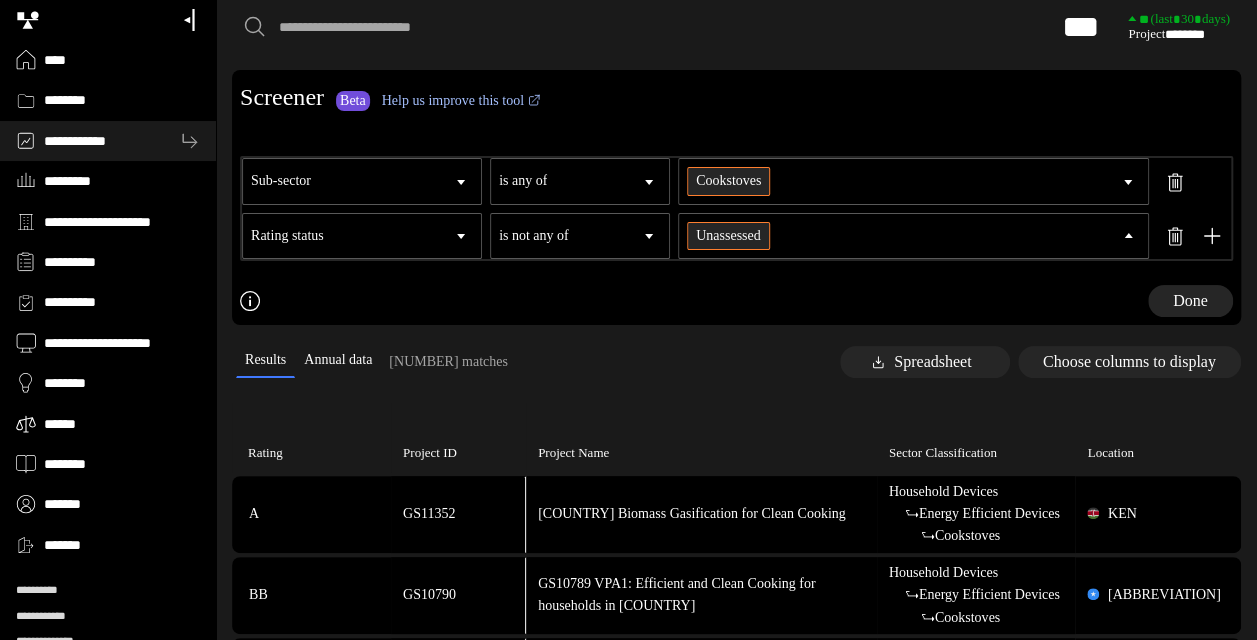 click on "Done" at bounding box center (736, 301) 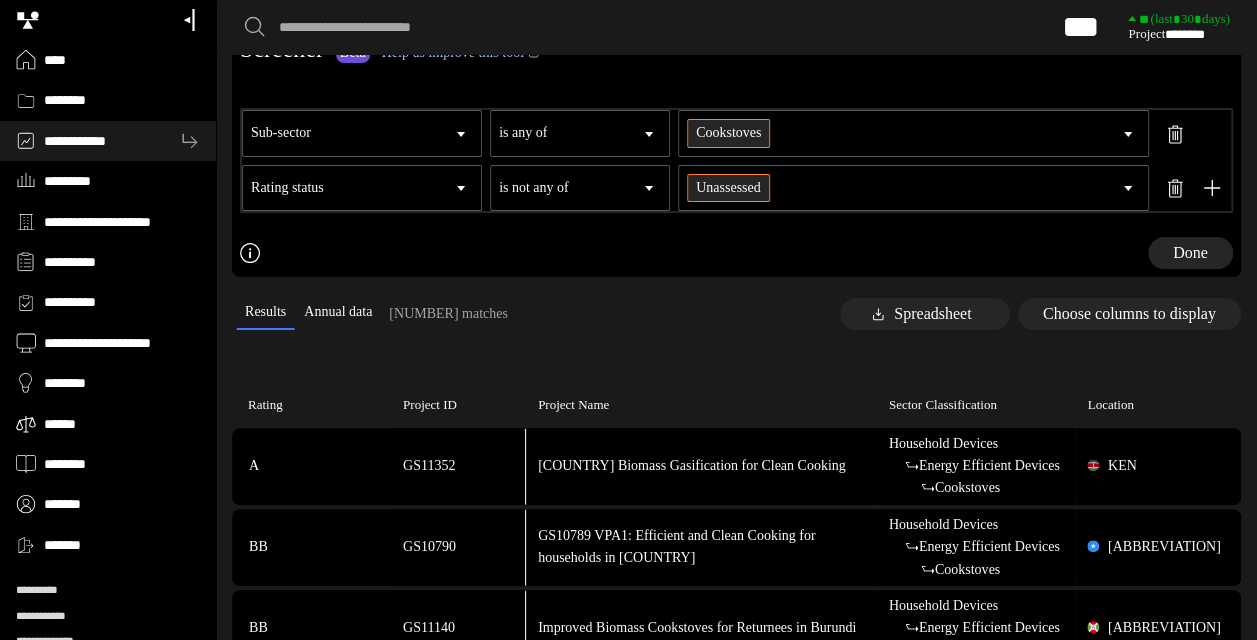 scroll, scrollTop: 0, scrollLeft: 0, axis: both 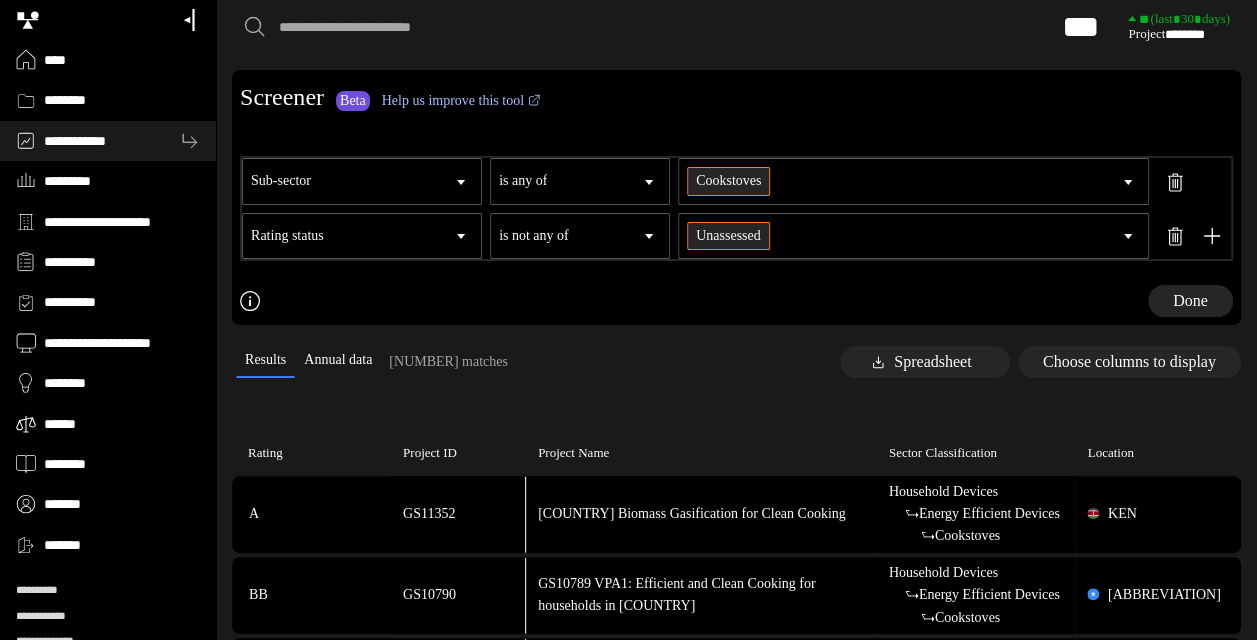 click on "Annual data" at bounding box center (338, 360) 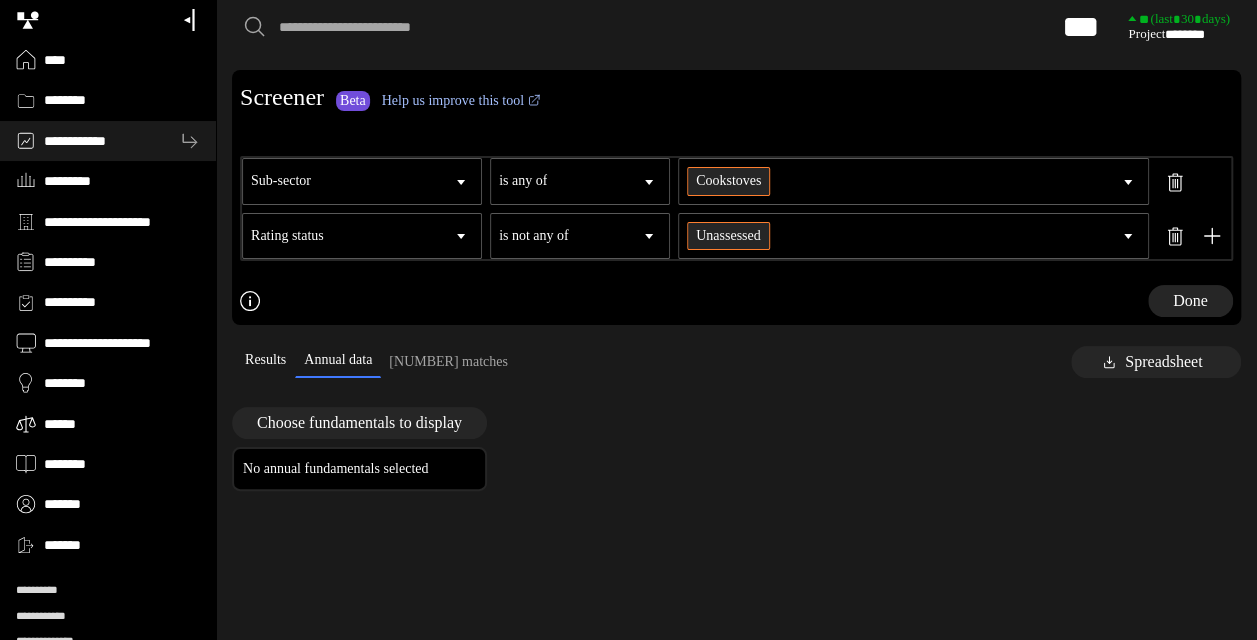 click on "Results" at bounding box center [265, 360] 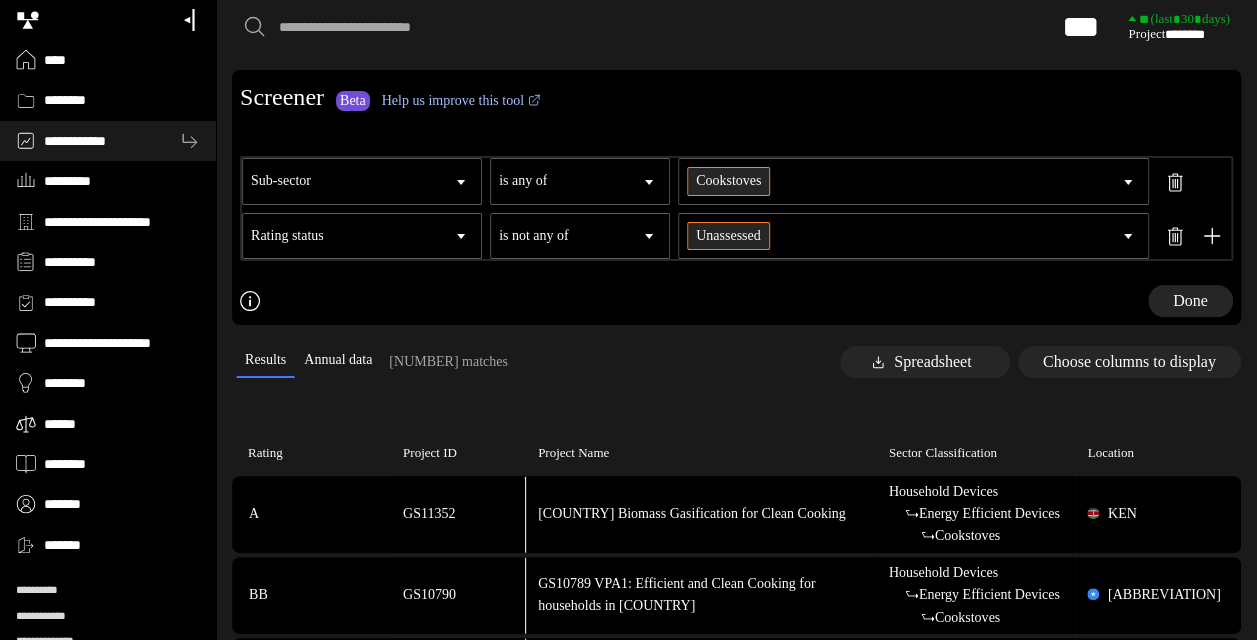 click on "Spreadsheet" at bounding box center [925, 362] 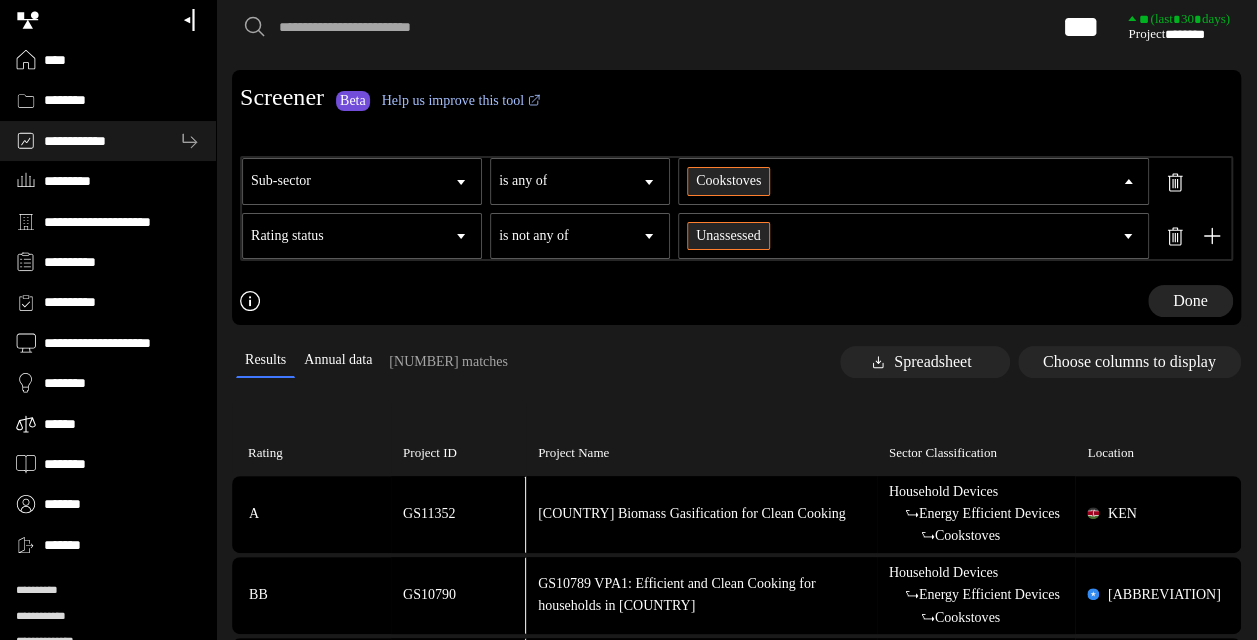 click on "Avoided Deforestation" at bounding box center (0, 0) 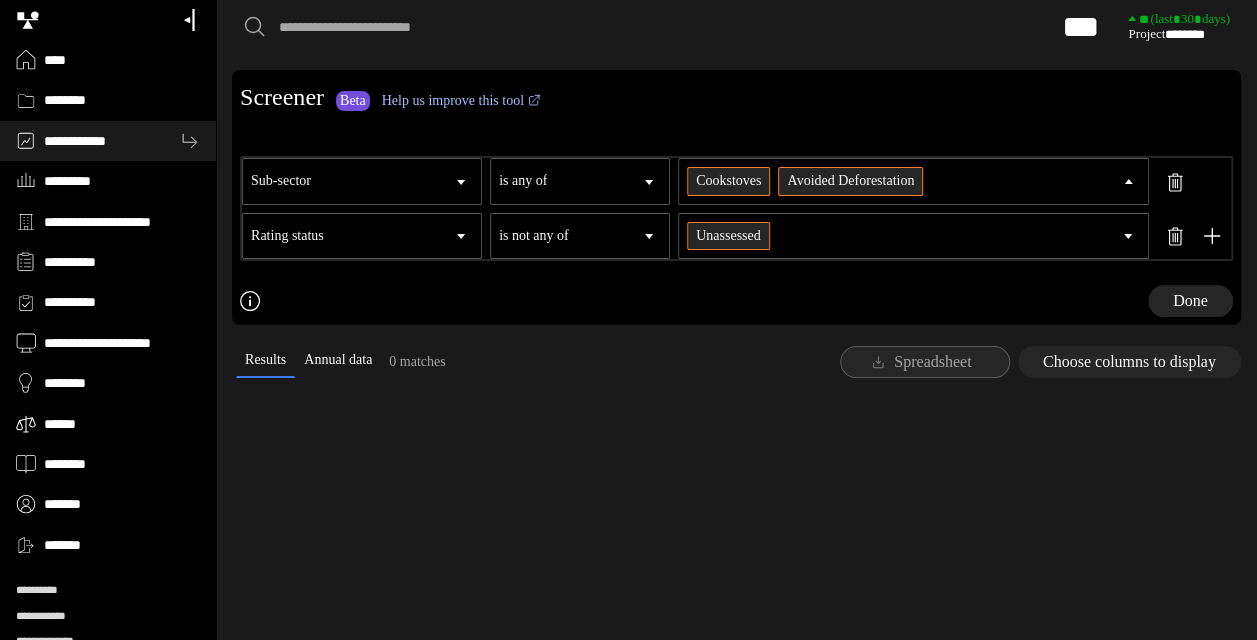 click on "Cookstoves" at bounding box center [728, 181] 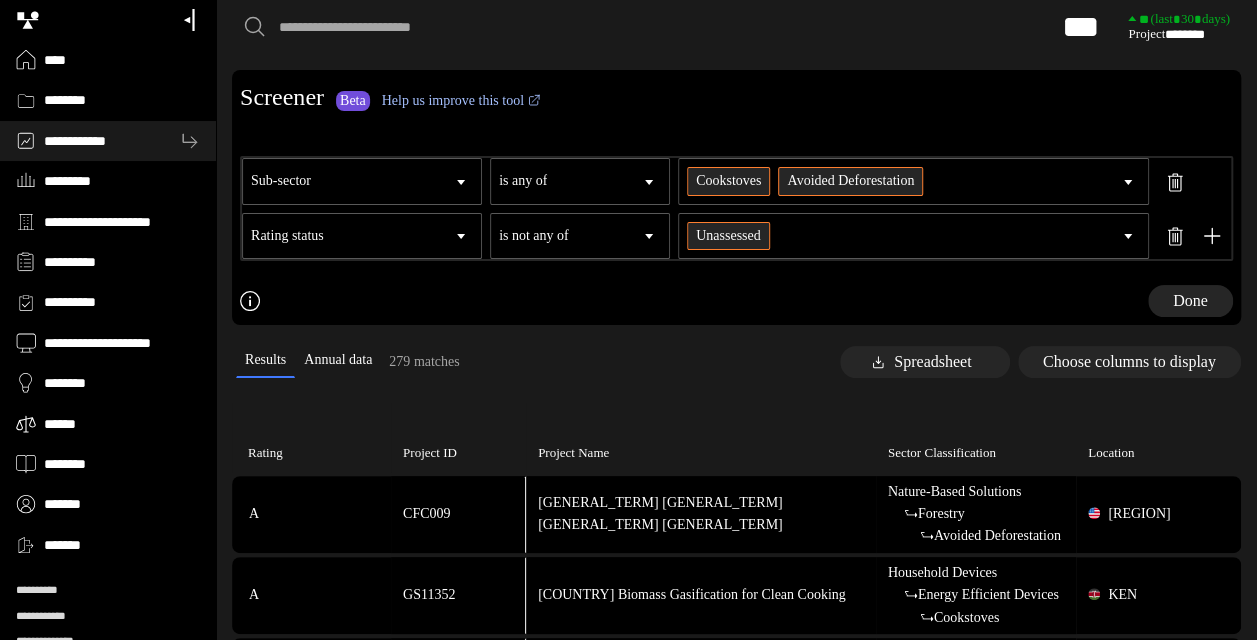 drag, startPoint x: 768, startPoint y: 194, endPoint x: 738, endPoint y: 204, distance: 31.622776 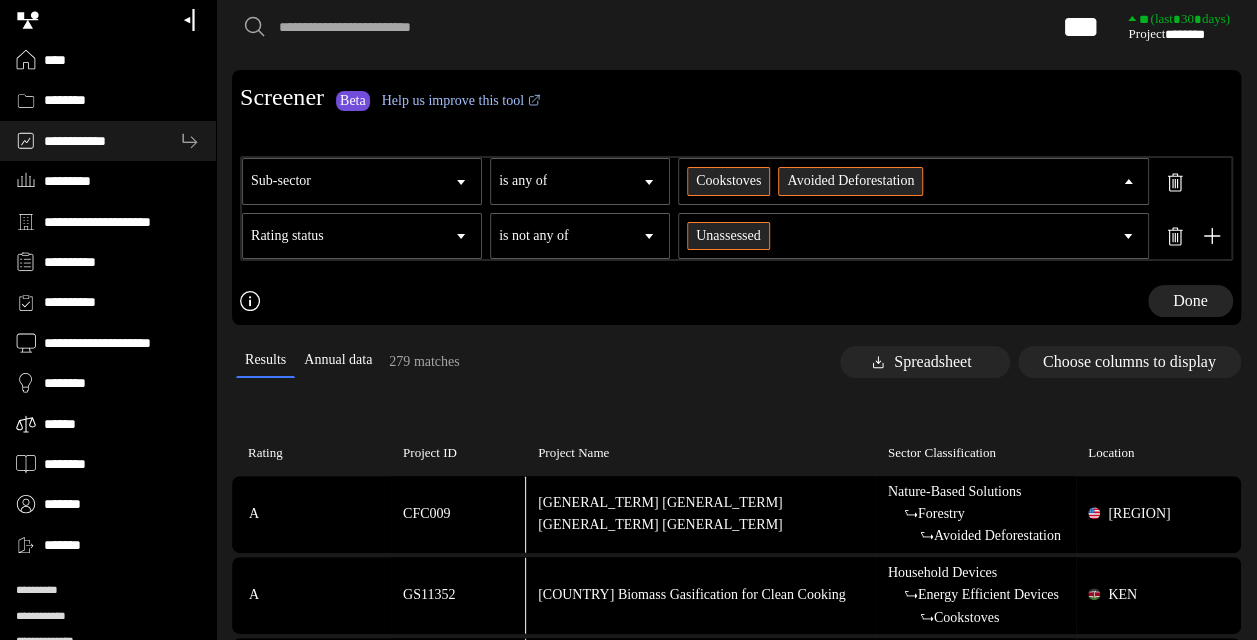 scroll, scrollTop: 300, scrollLeft: 0, axis: vertical 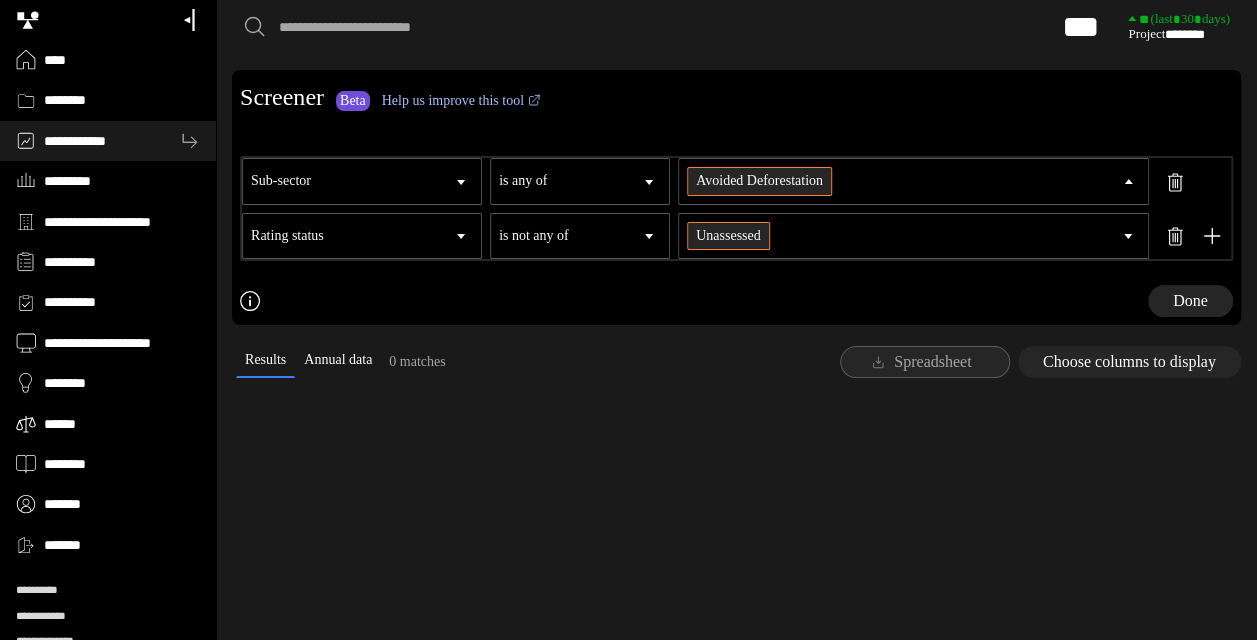 click on "Screener Beta Help us improve this tool" at bounding box center (736, 105) 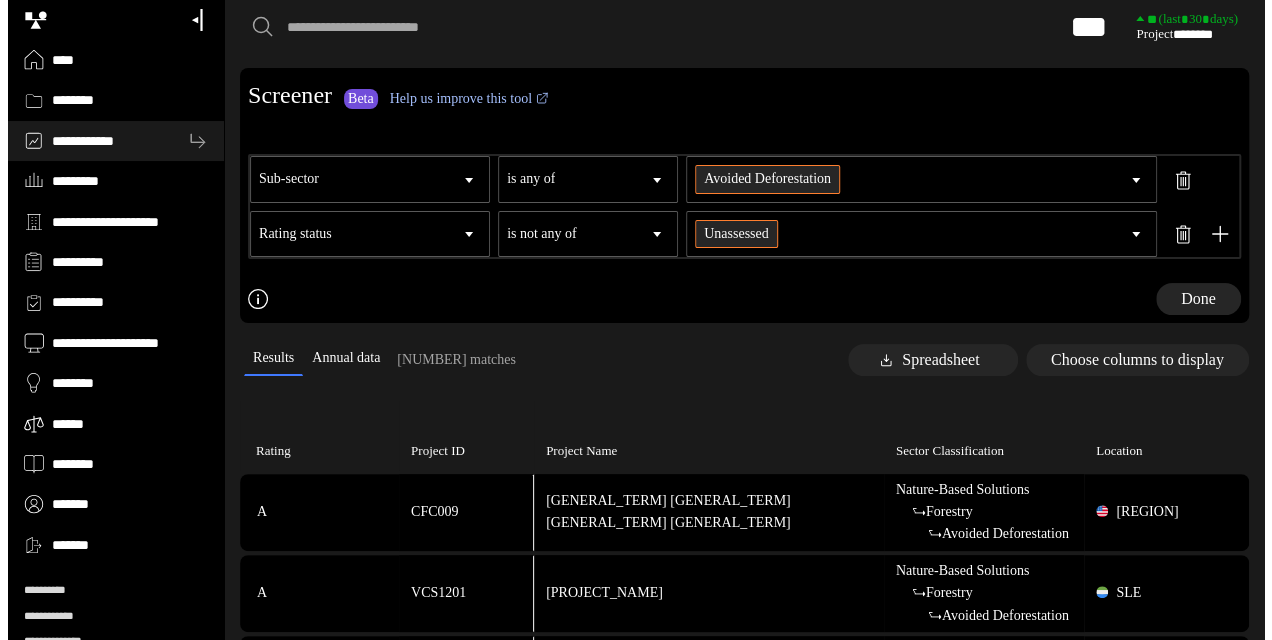 scroll, scrollTop: 0, scrollLeft: 0, axis: both 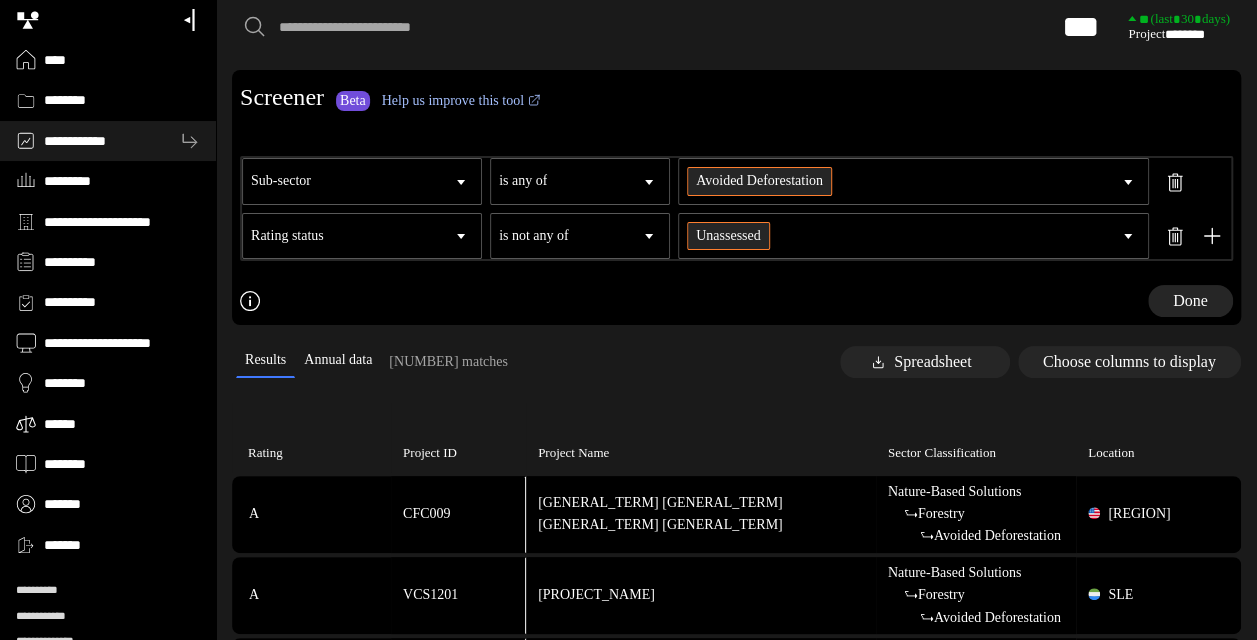 click on "Spreadsheet" at bounding box center [925, 362] 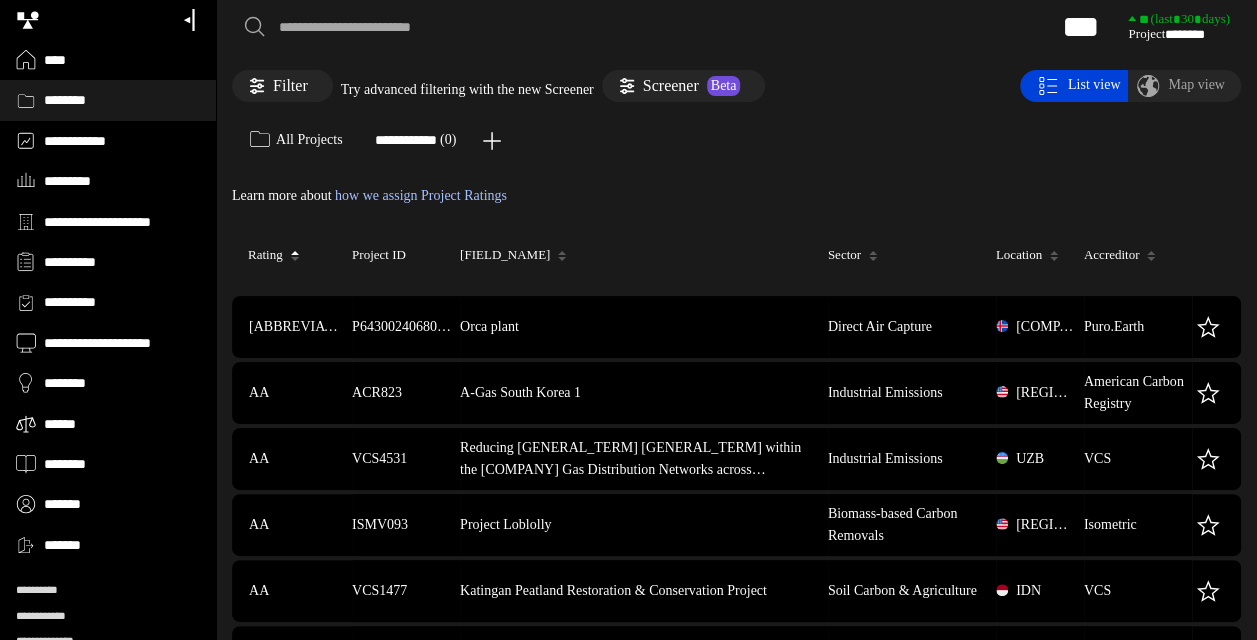 click on "**********" at bounding box center [483, 27] 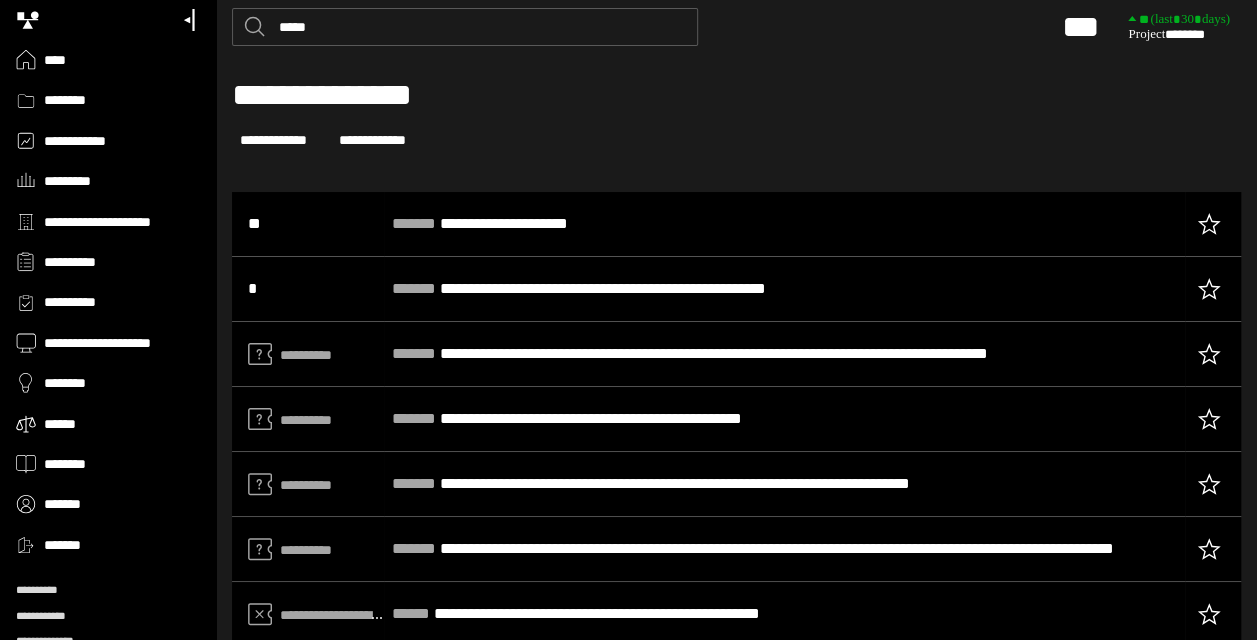 type on "*****" 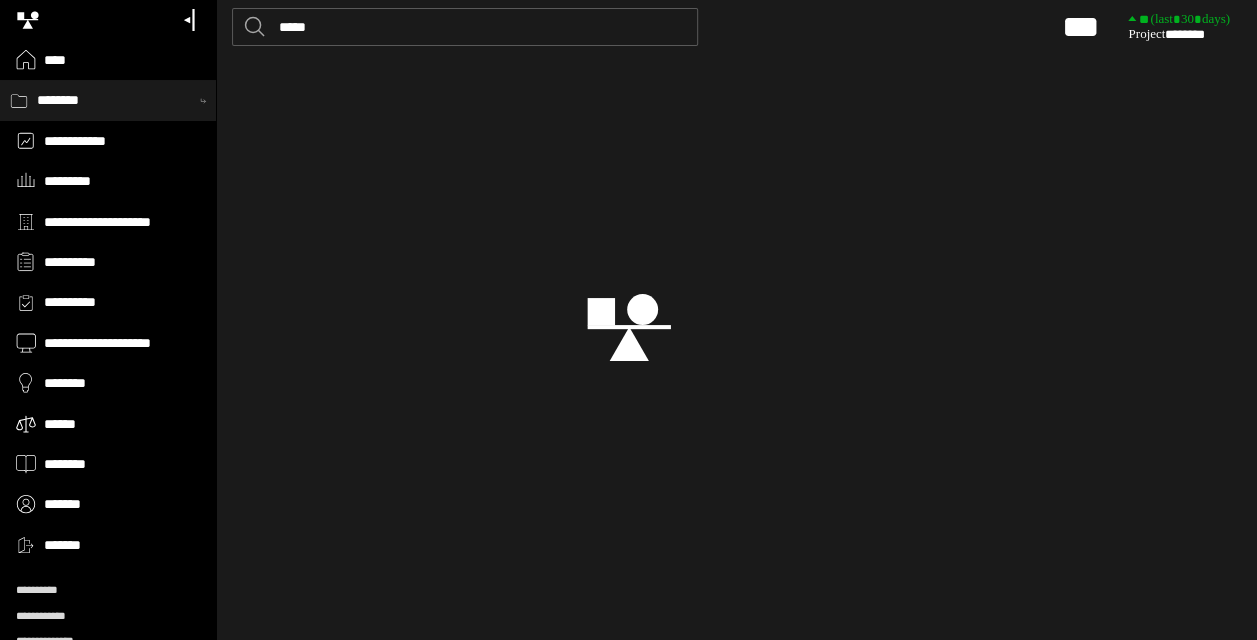 type 